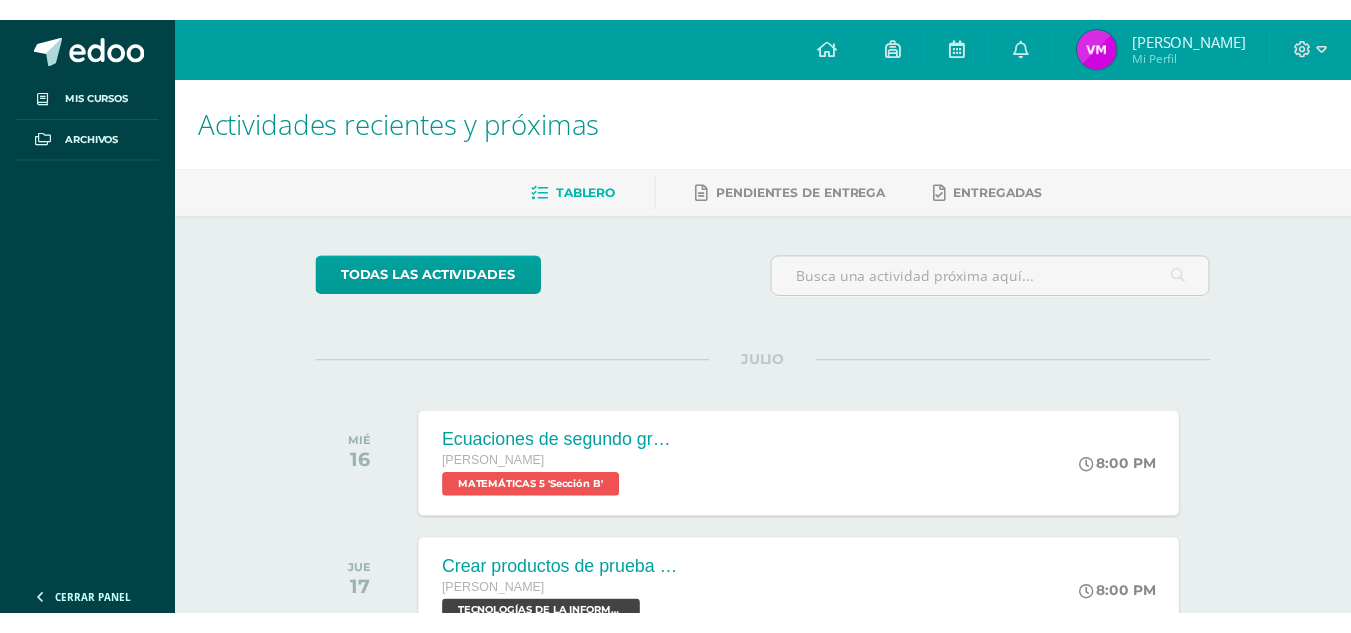 scroll, scrollTop: 0, scrollLeft: 0, axis: both 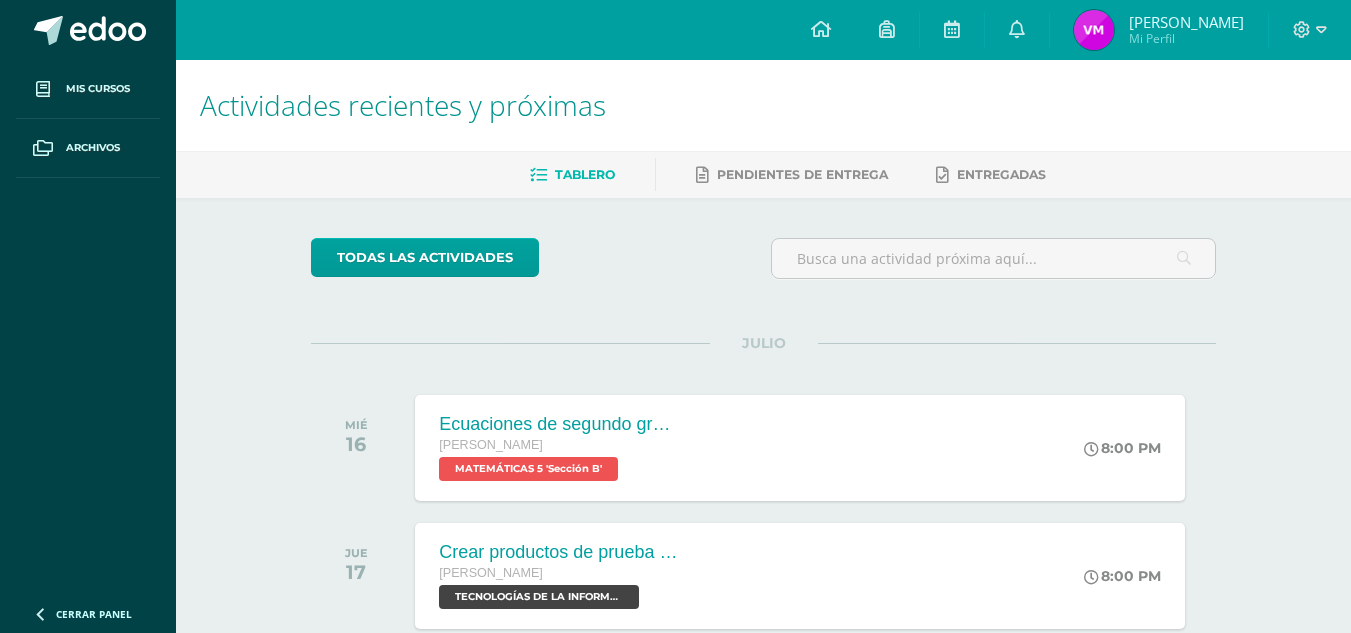 click at bounding box center [1094, 30] 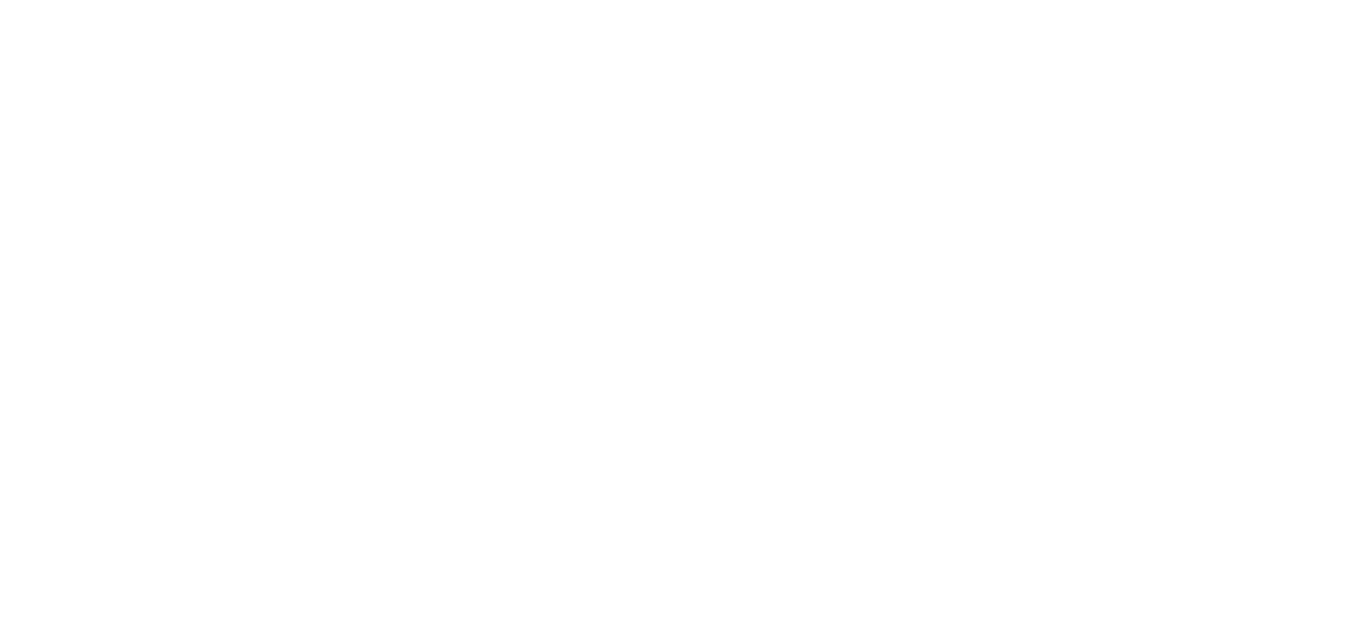 scroll, scrollTop: 0, scrollLeft: 0, axis: both 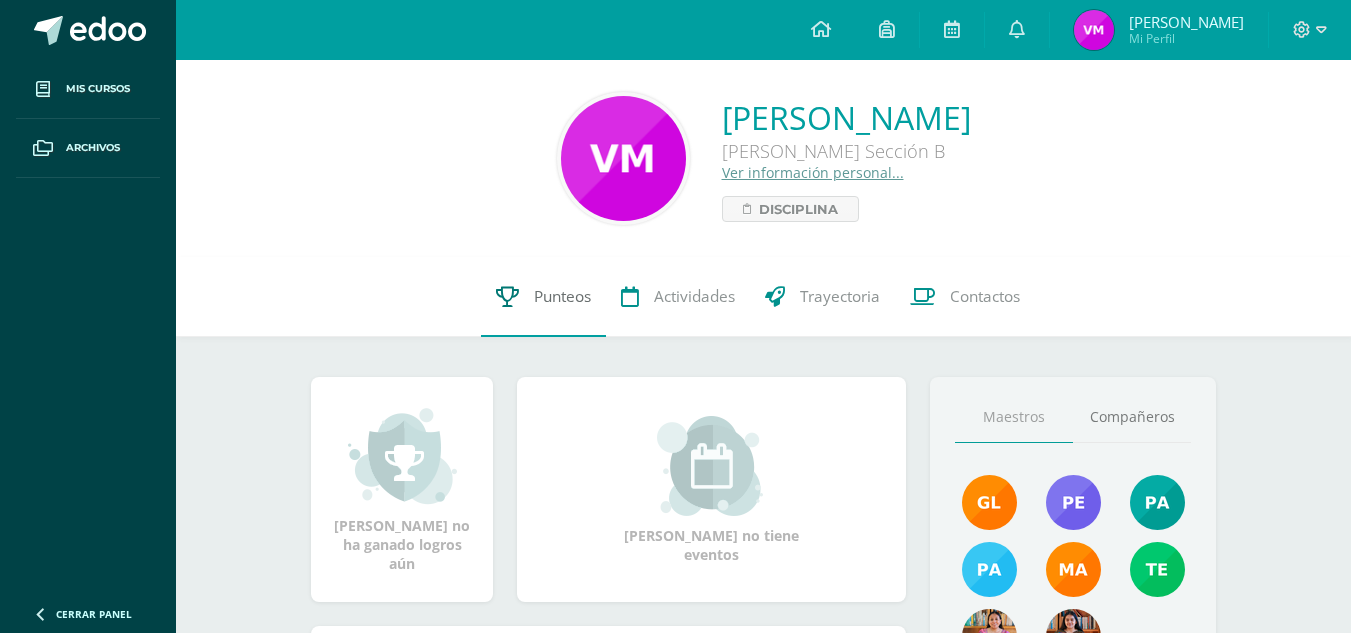 click on "Punteos" at bounding box center [562, 296] 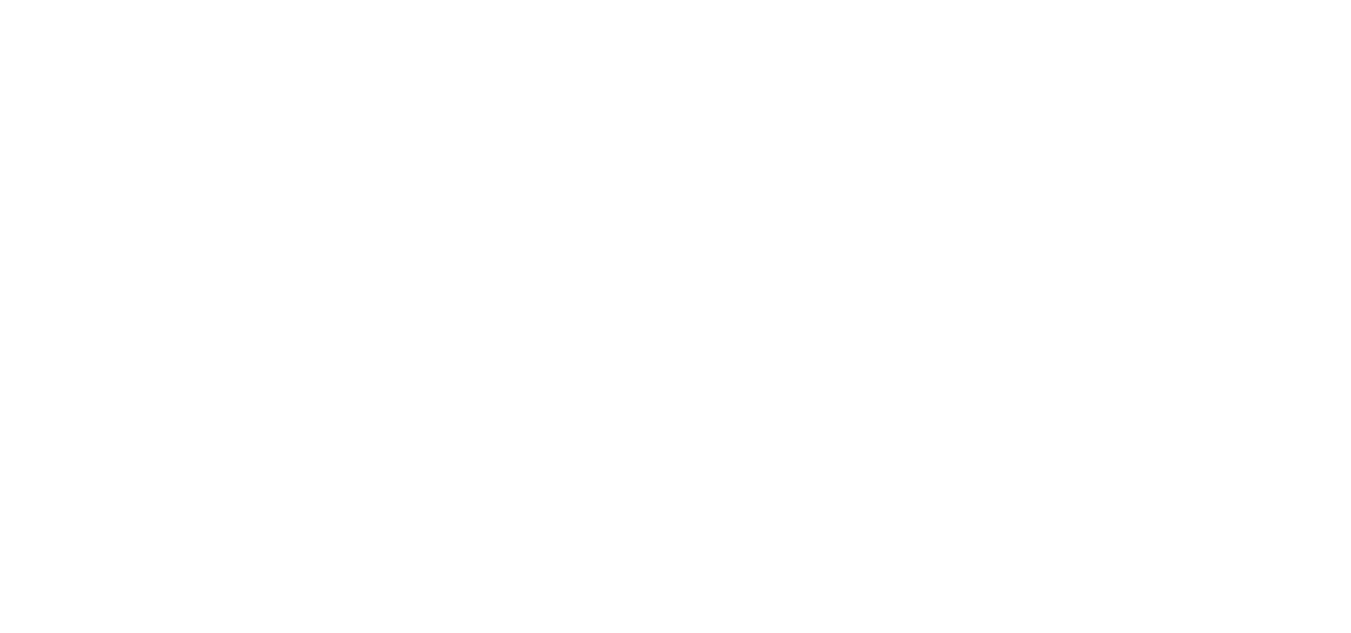 scroll, scrollTop: 0, scrollLeft: 0, axis: both 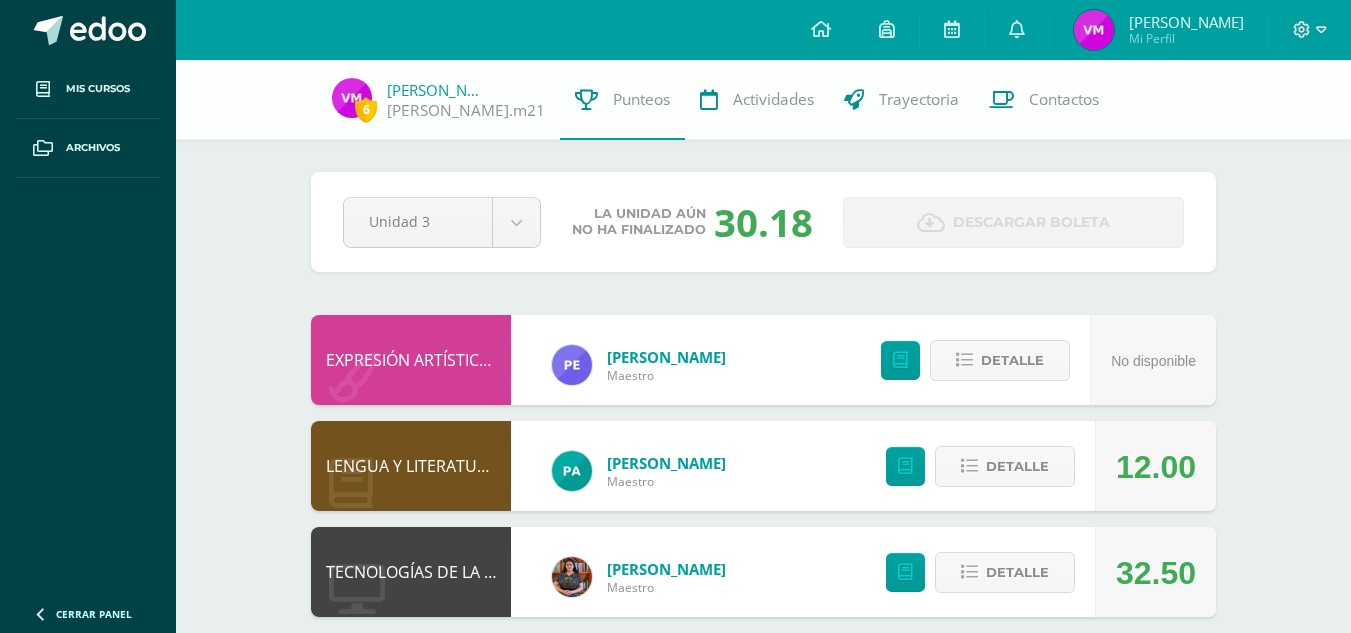drag, startPoint x: 1365, startPoint y: 87, endPoint x: 1365, endPoint y: 324, distance: 237 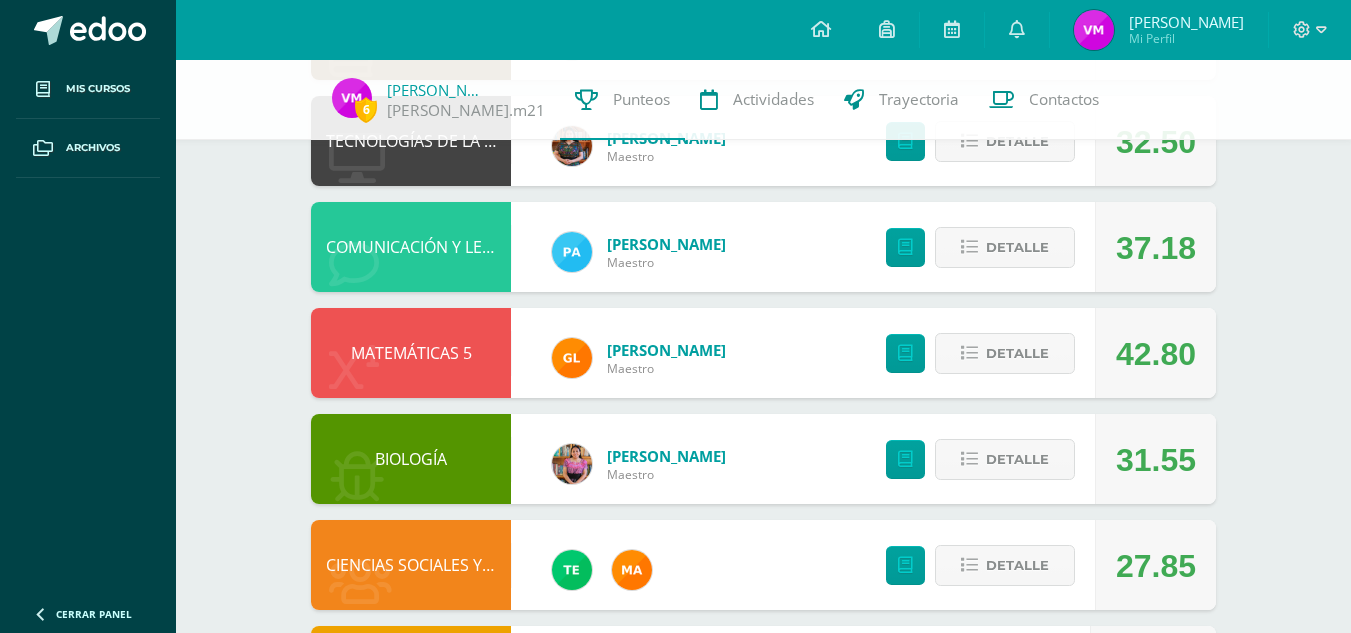 scroll, scrollTop: 660, scrollLeft: 0, axis: vertical 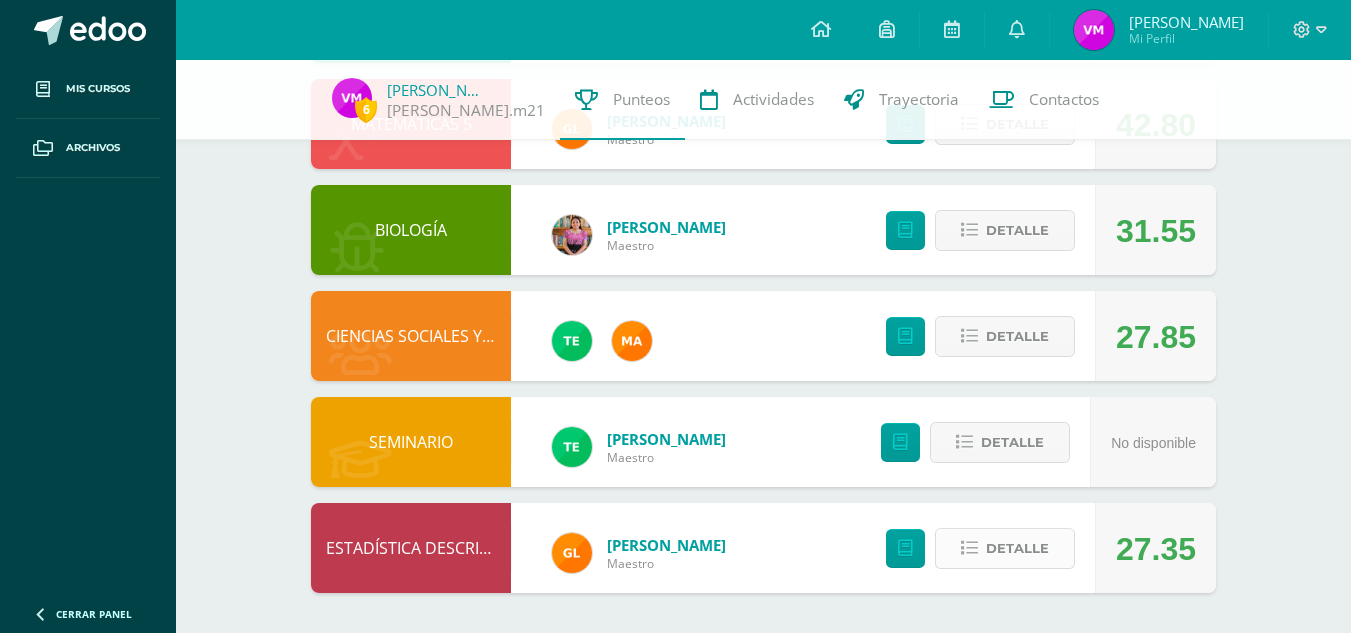 click on "Detalle" at bounding box center (1017, 548) 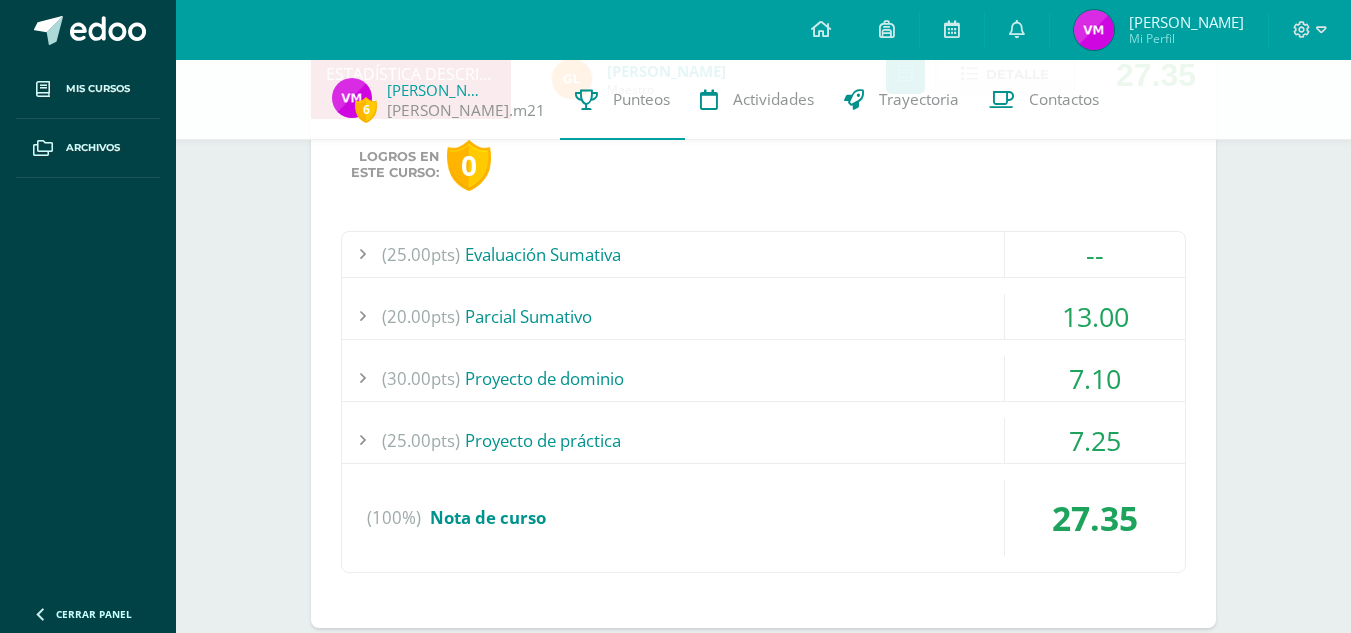 scroll, scrollTop: 1169, scrollLeft: 0, axis: vertical 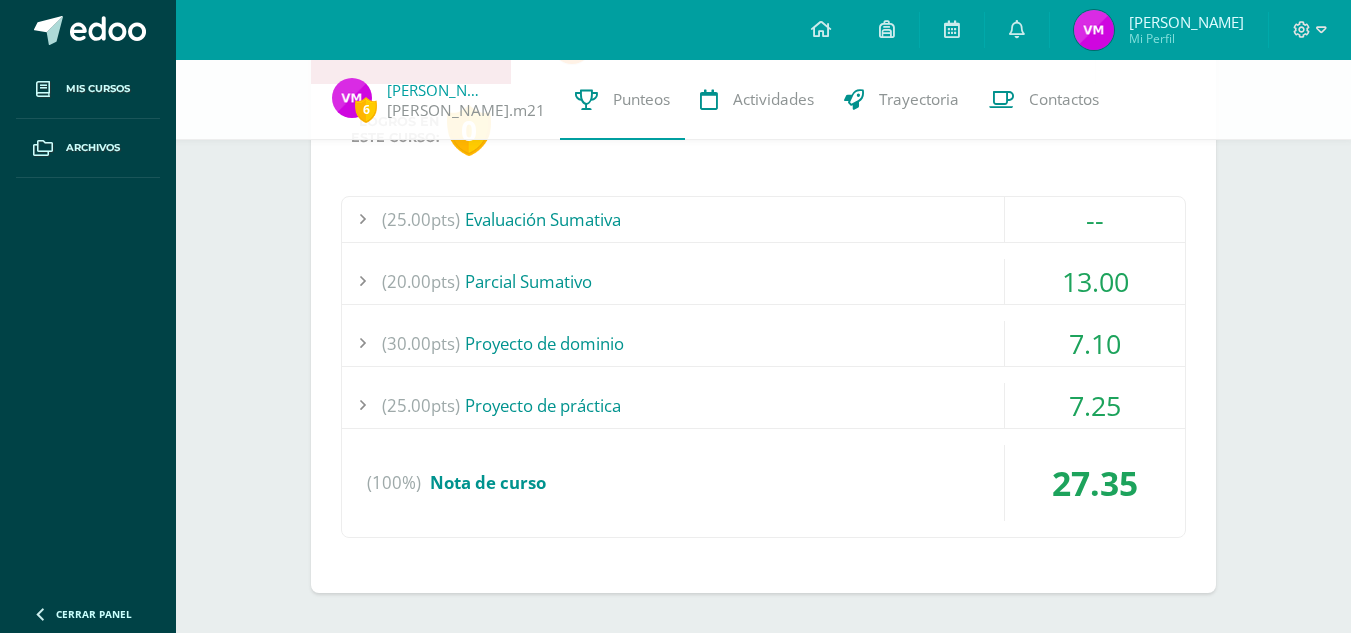 click on "--" at bounding box center (1095, 219) 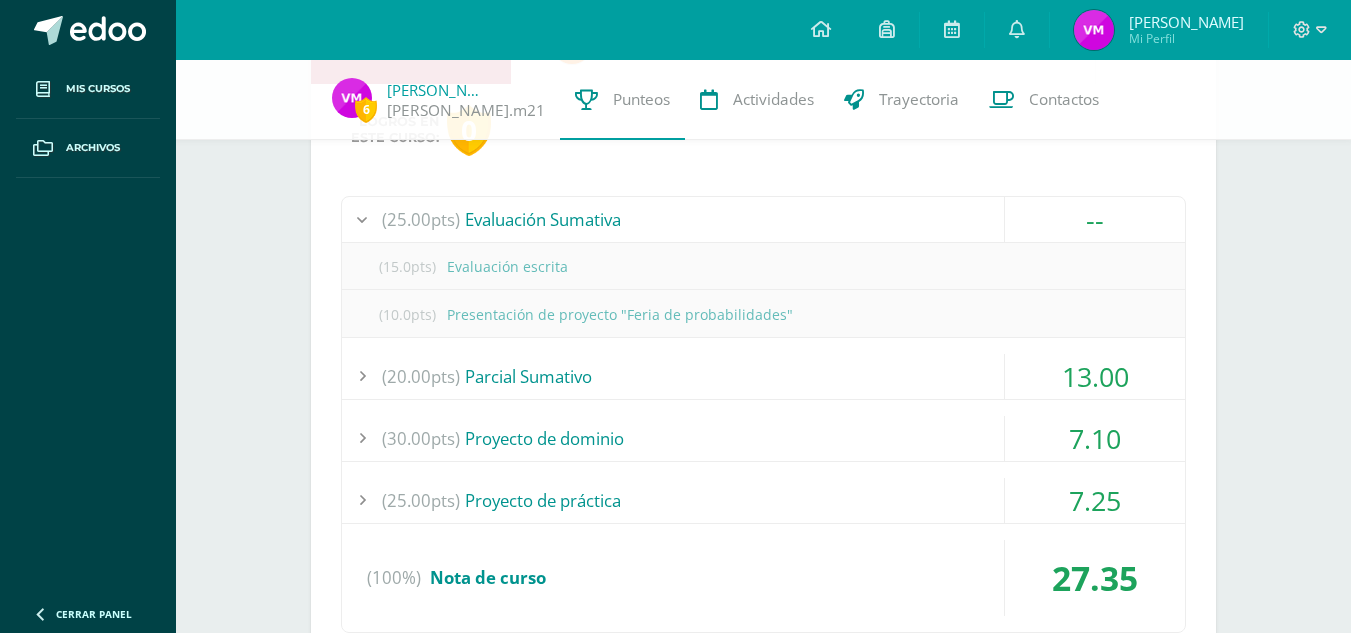 click on "7.25" at bounding box center [1095, 500] 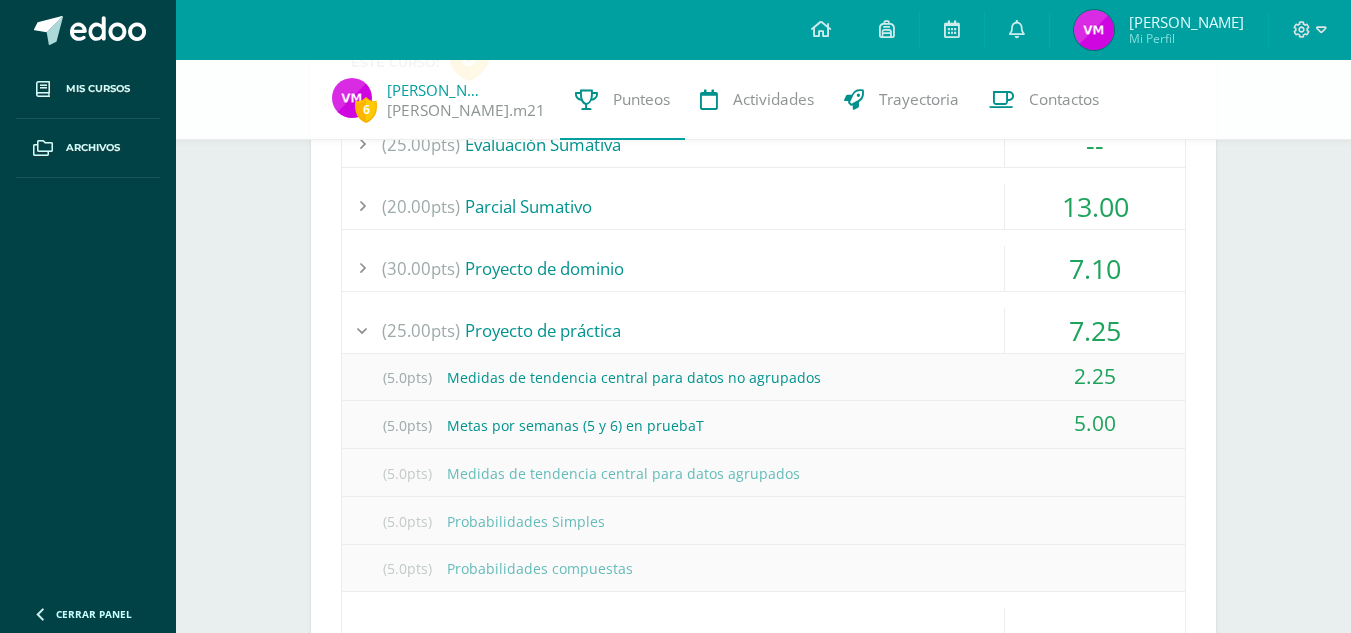 scroll, scrollTop: 1254, scrollLeft: 0, axis: vertical 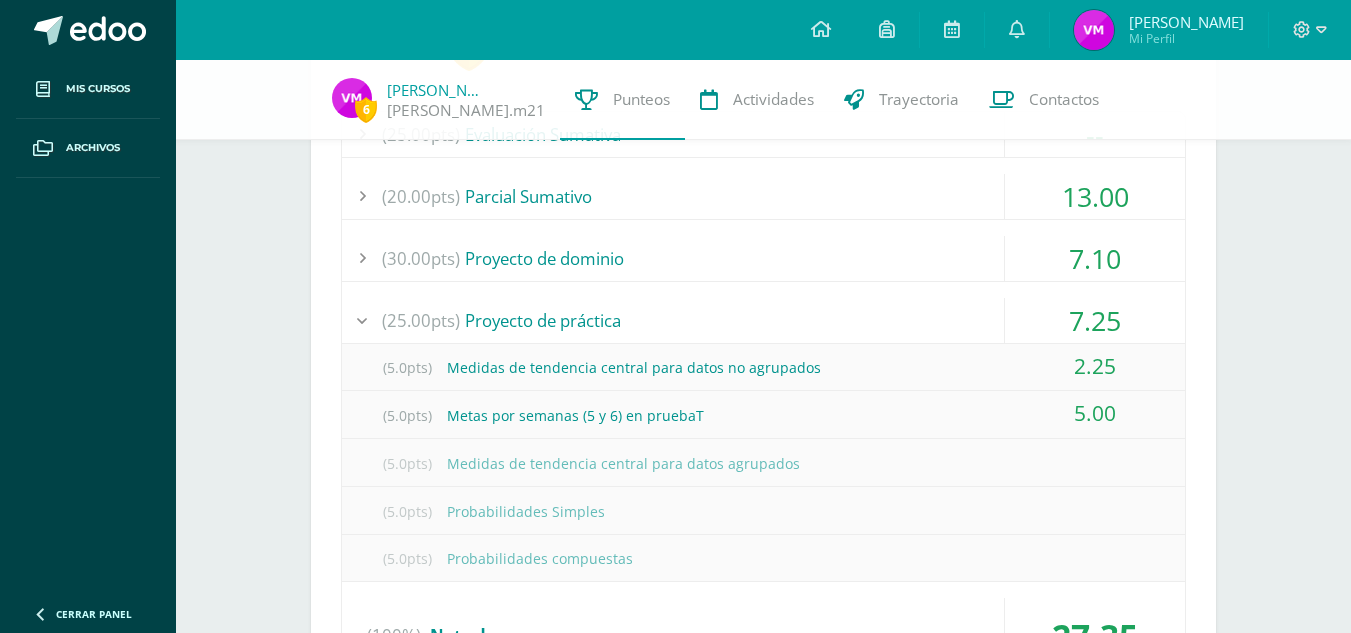 click on "7.10" at bounding box center (1095, 258) 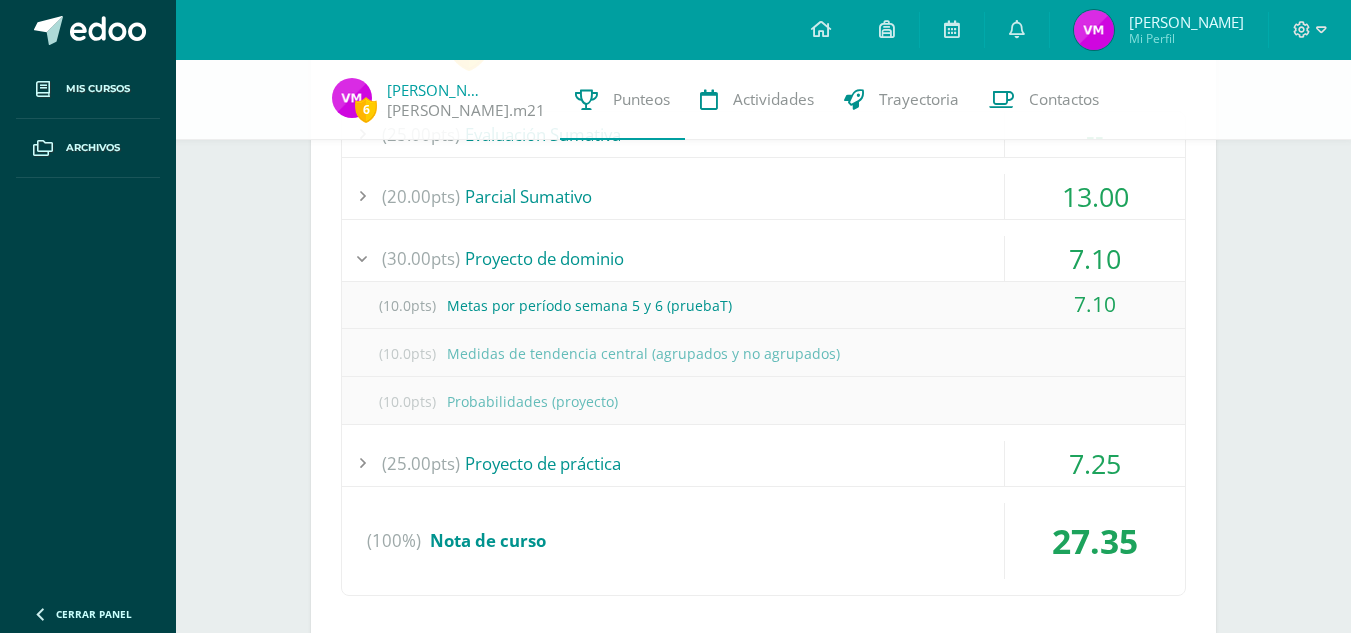 click on "7.25" at bounding box center [1095, 463] 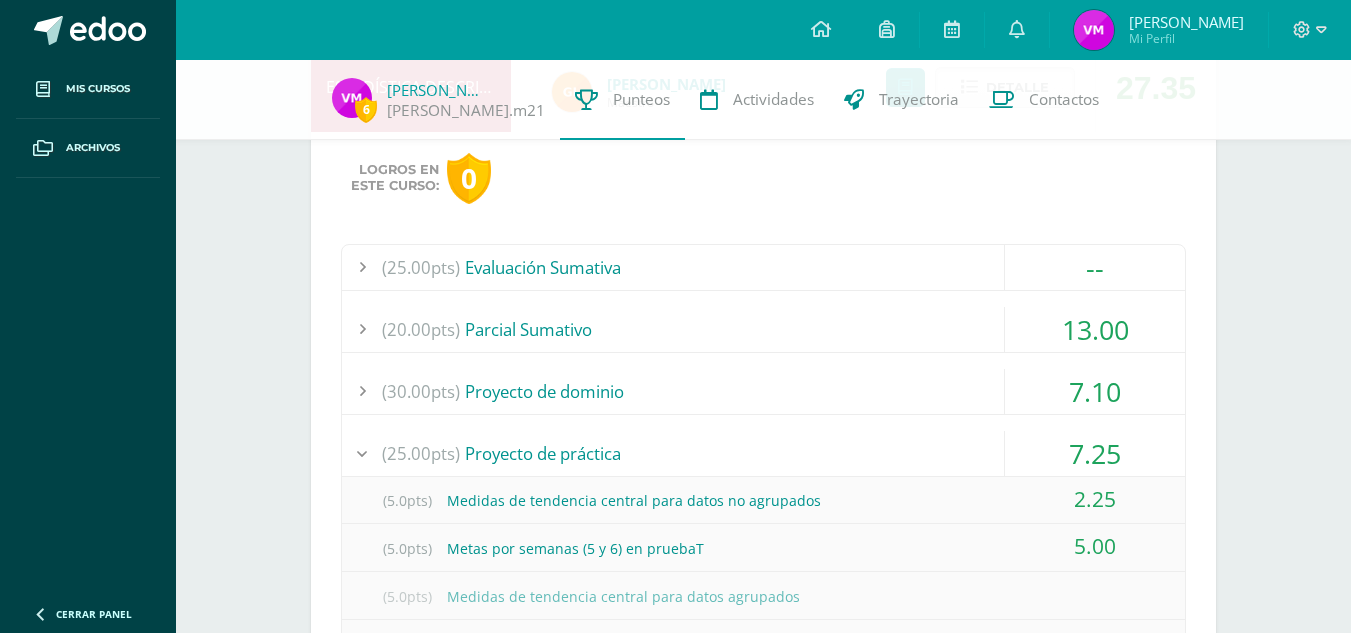 scroll, scrollTop: 1118, scrollLeft: 0, axis: vertical 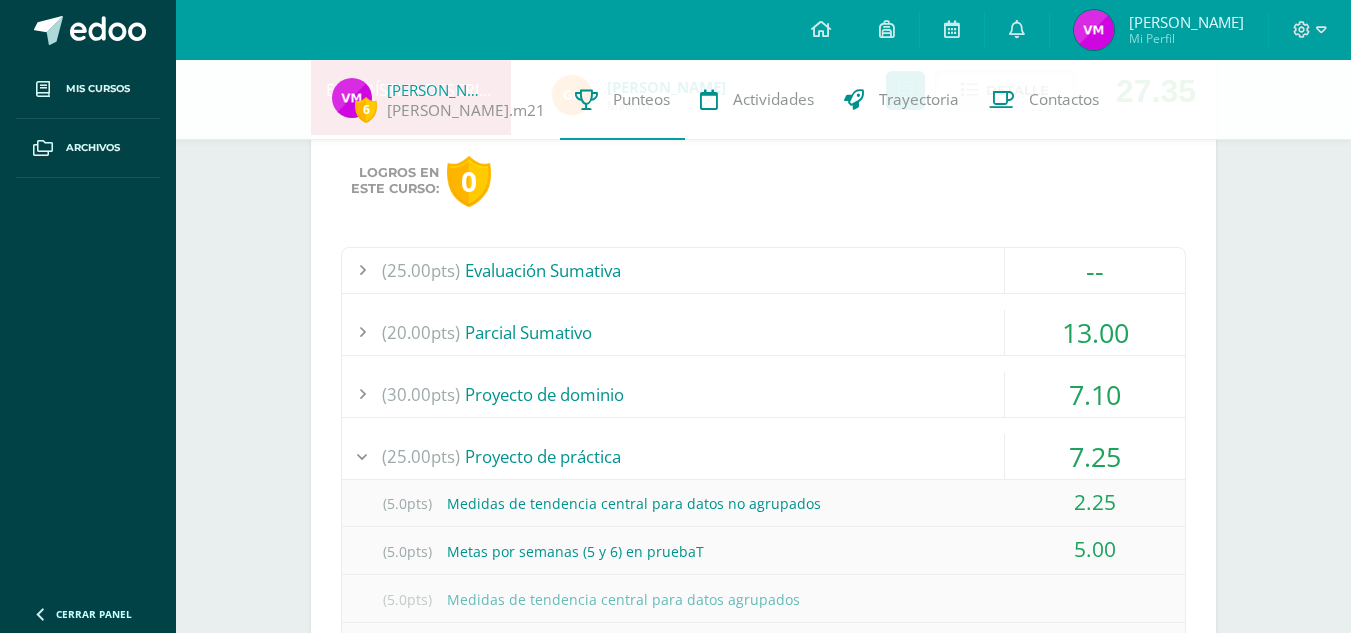 click on "--" at bounding box center (1095, 270) 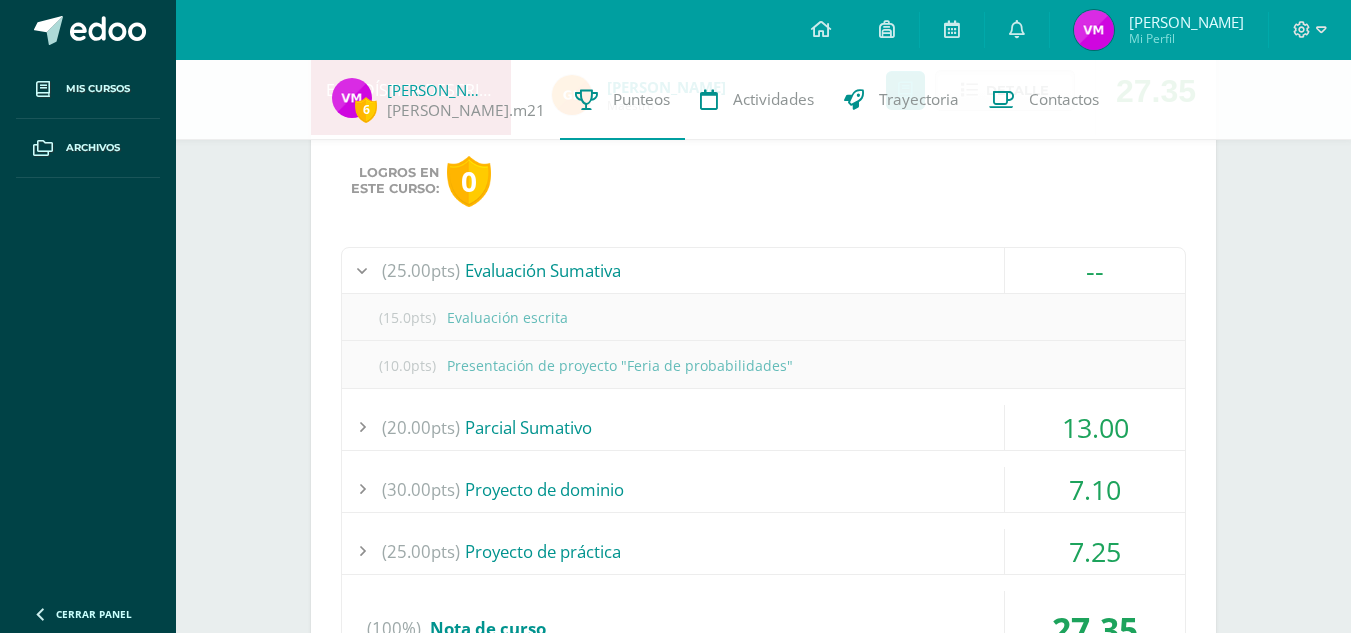 scroll, scrollTop: 1153, scrollLeft: 0, axis: vertical 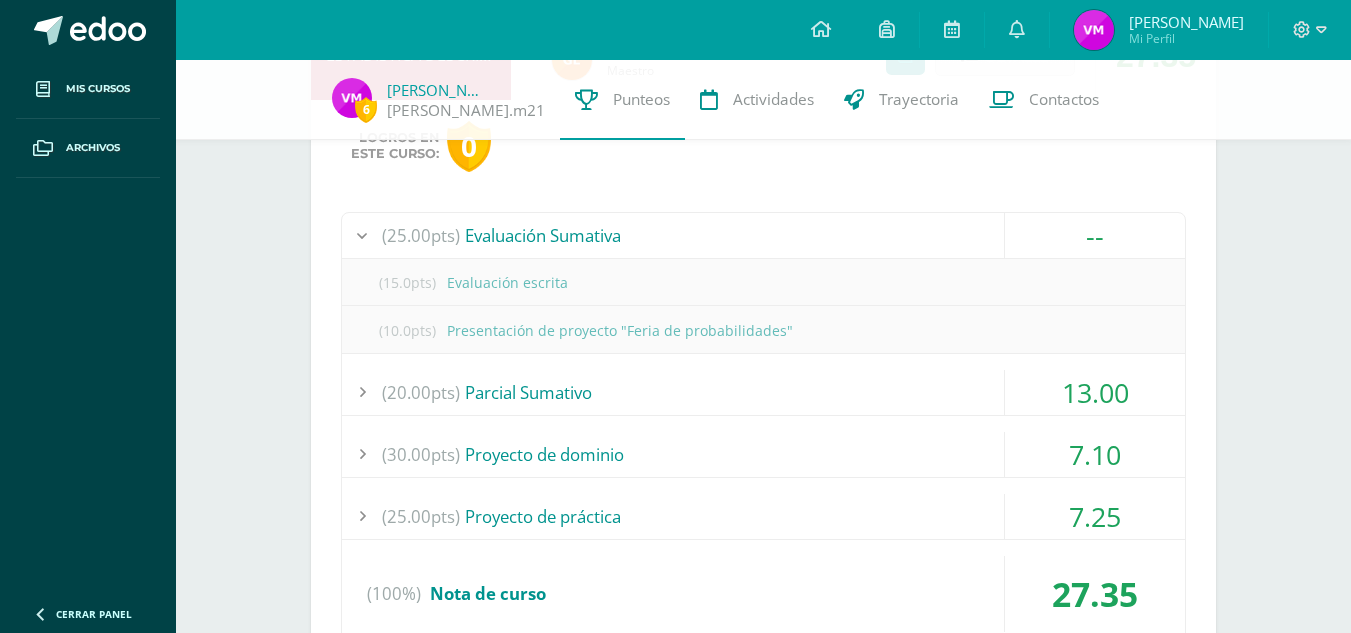 click on "13.00" at bounding box center (1095, 392) 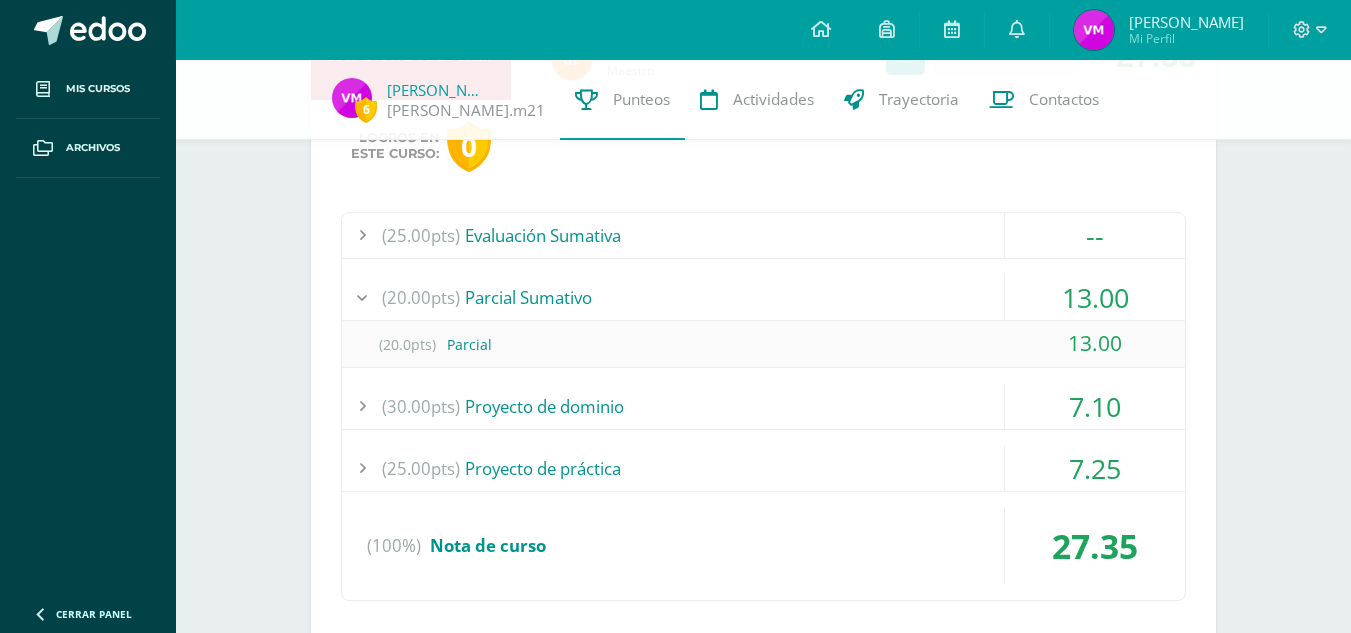 click on "7.10" at bounding box center [1095, 406] 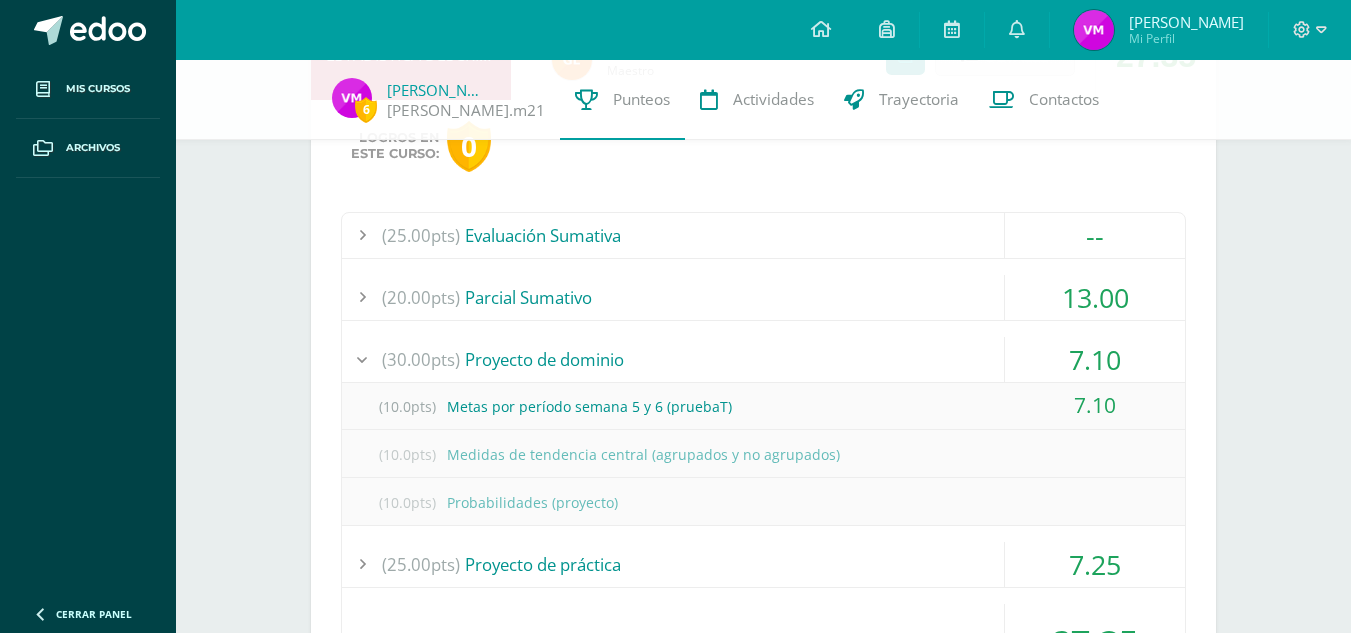 scroll, scrollTop: 1195, scrollLeft: 0, axis: vertical 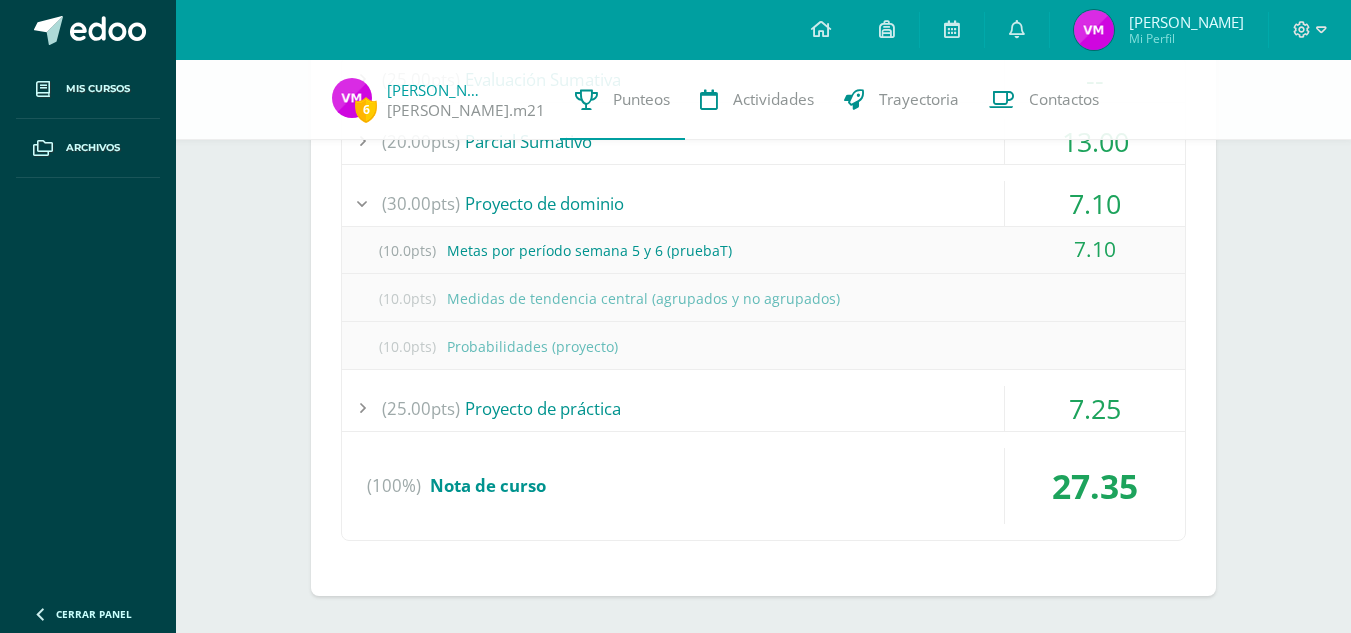 click on "7.25" at bounding box center (1095, 408) 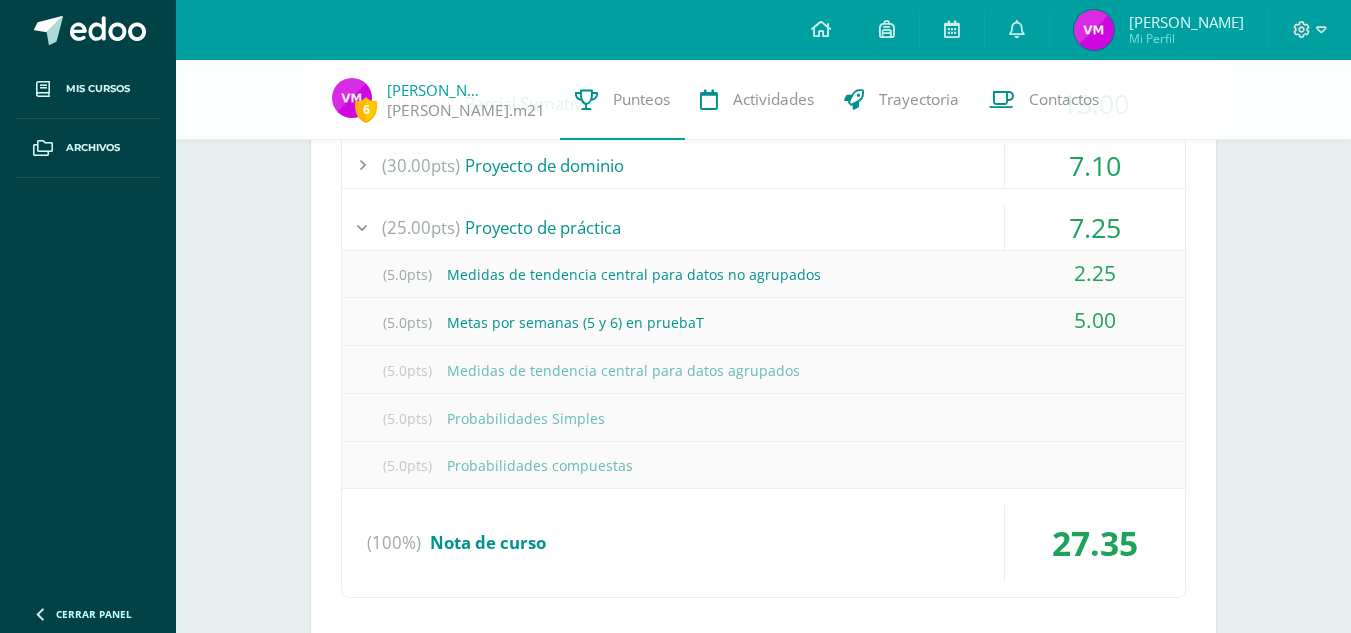 scroll, scrollTop: 1350, scrollLeft: 0, axis: vertical 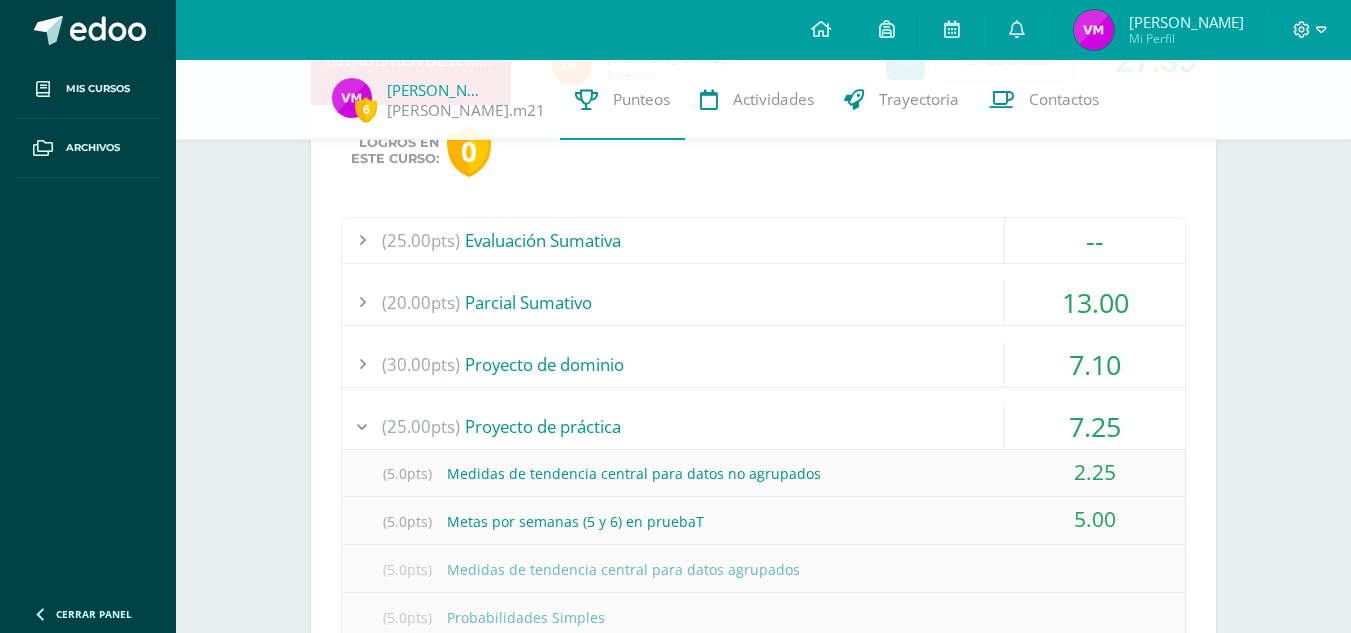click on "7.25" at bounding box center [1095, 426] 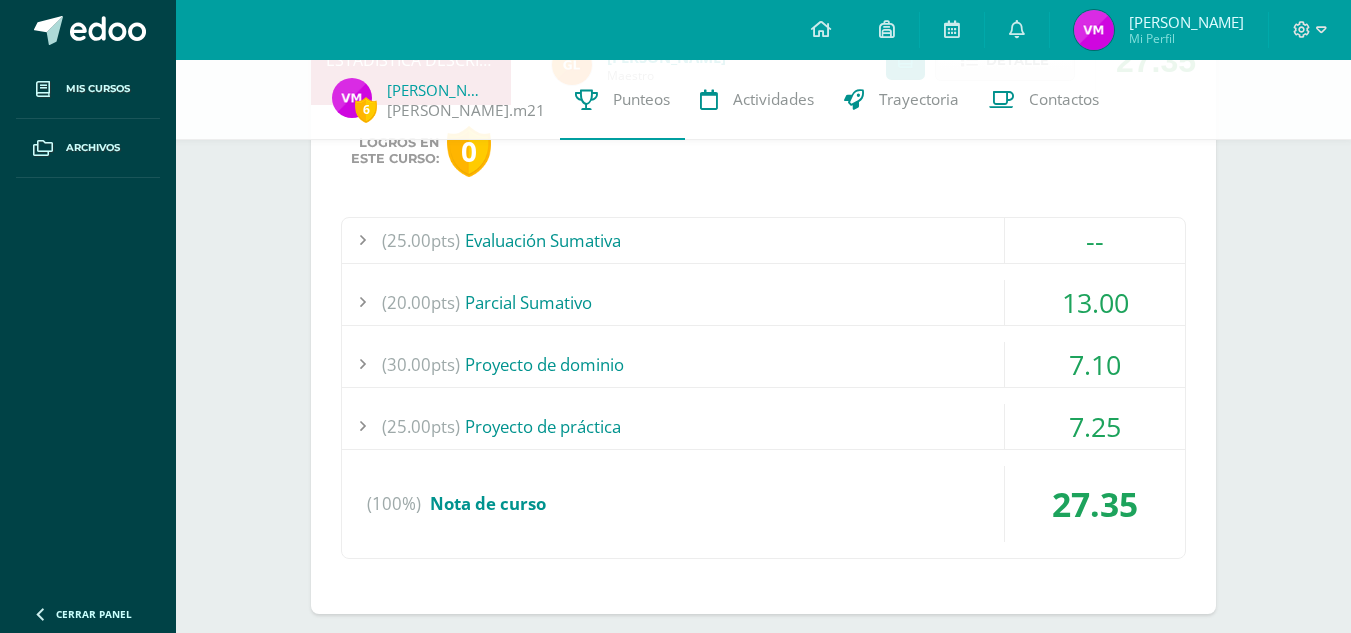 click on "7.10" at bounding box center (1095, 364) 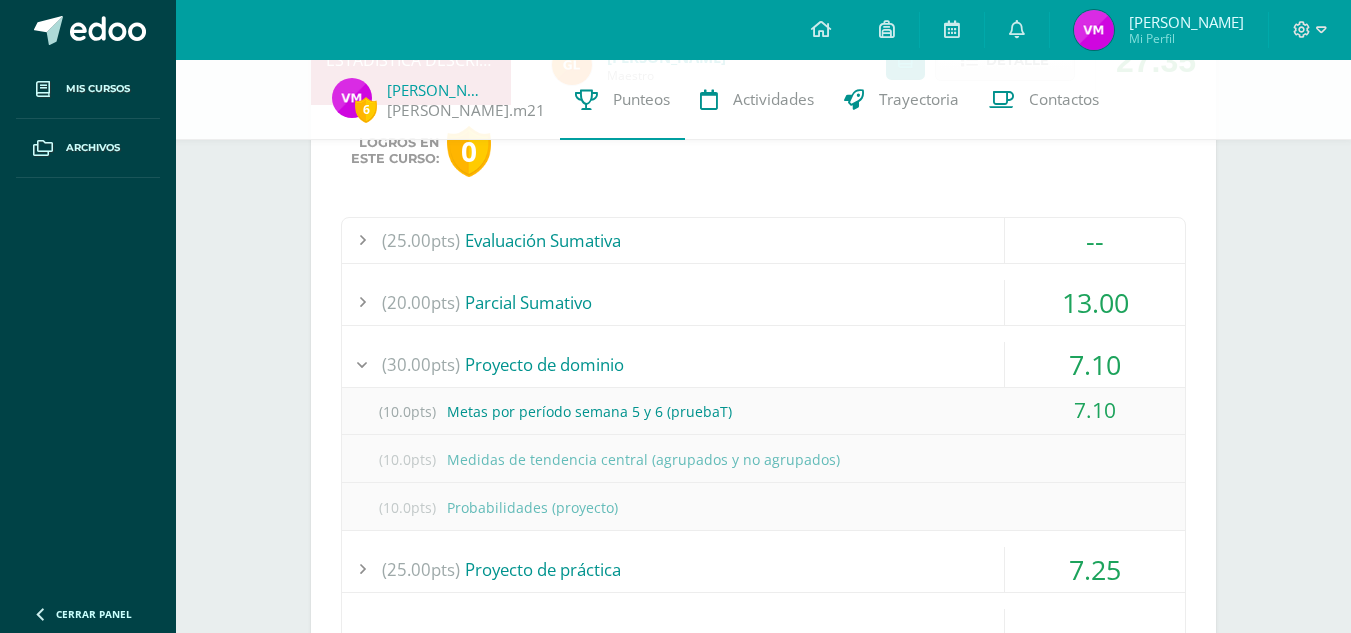 scroll, scrollTop: 1230, scrollLeft: 0, axis: vertical 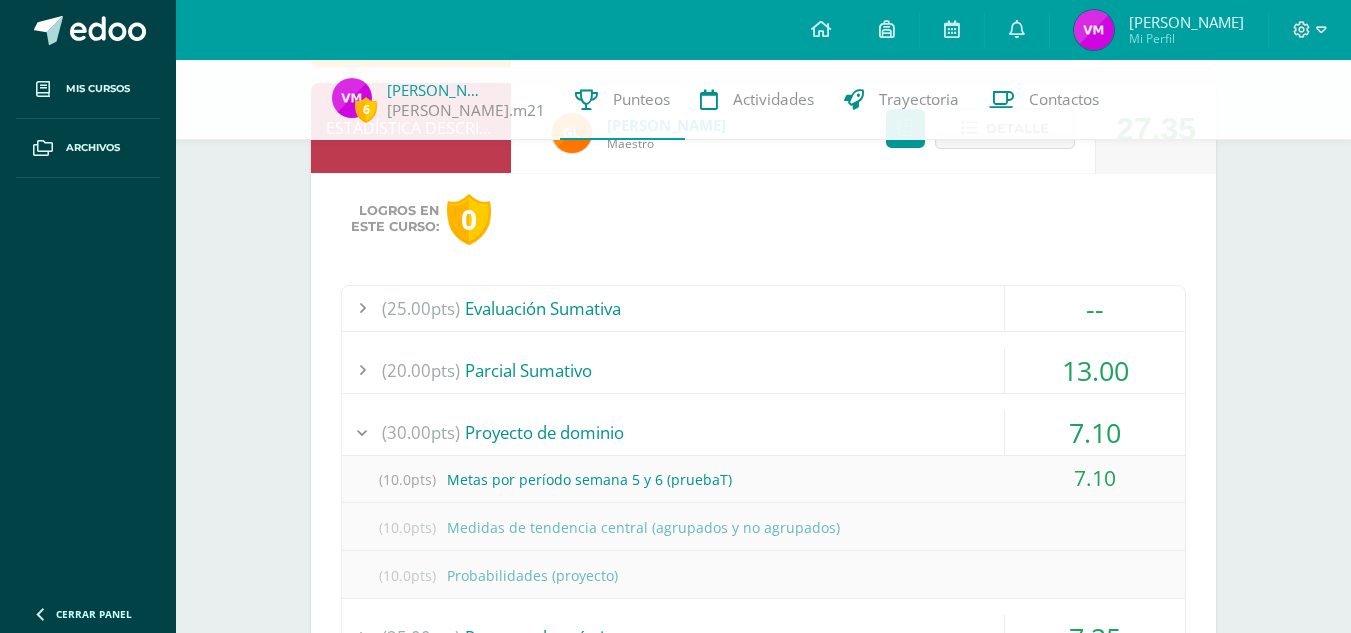 click on "--" at bounding box center [1095, 308] 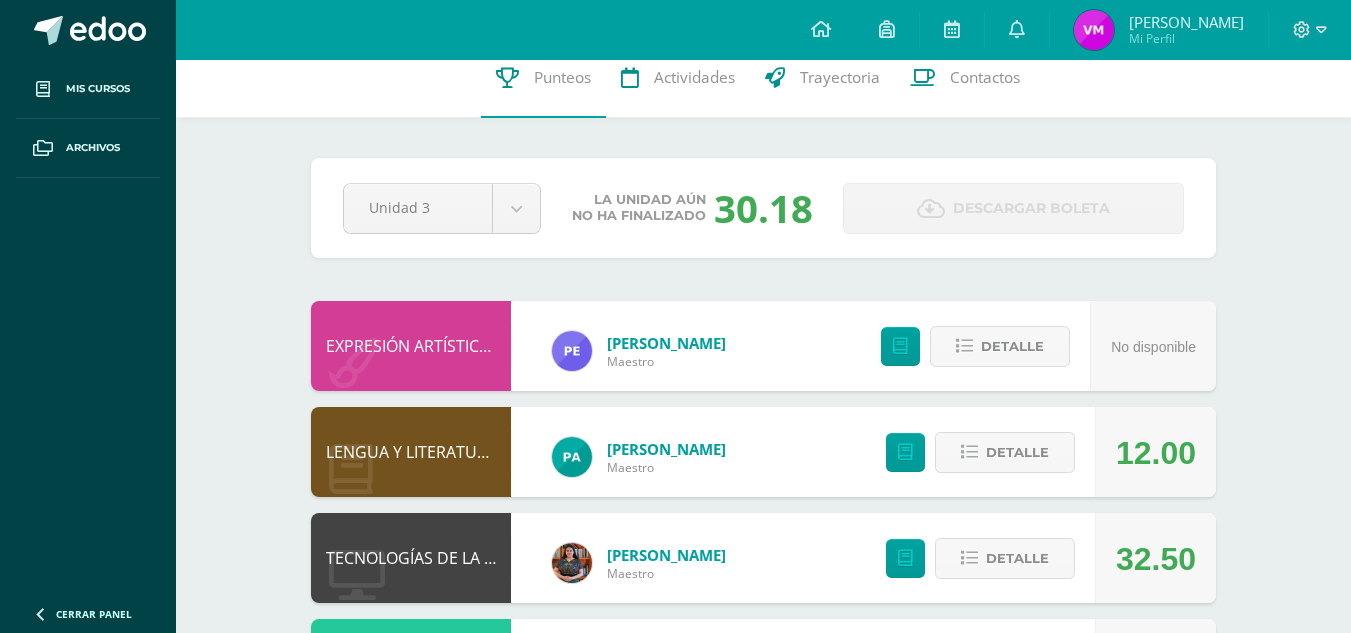 scroll, scrollTop: 0, scrollLeft: 0, axis: both 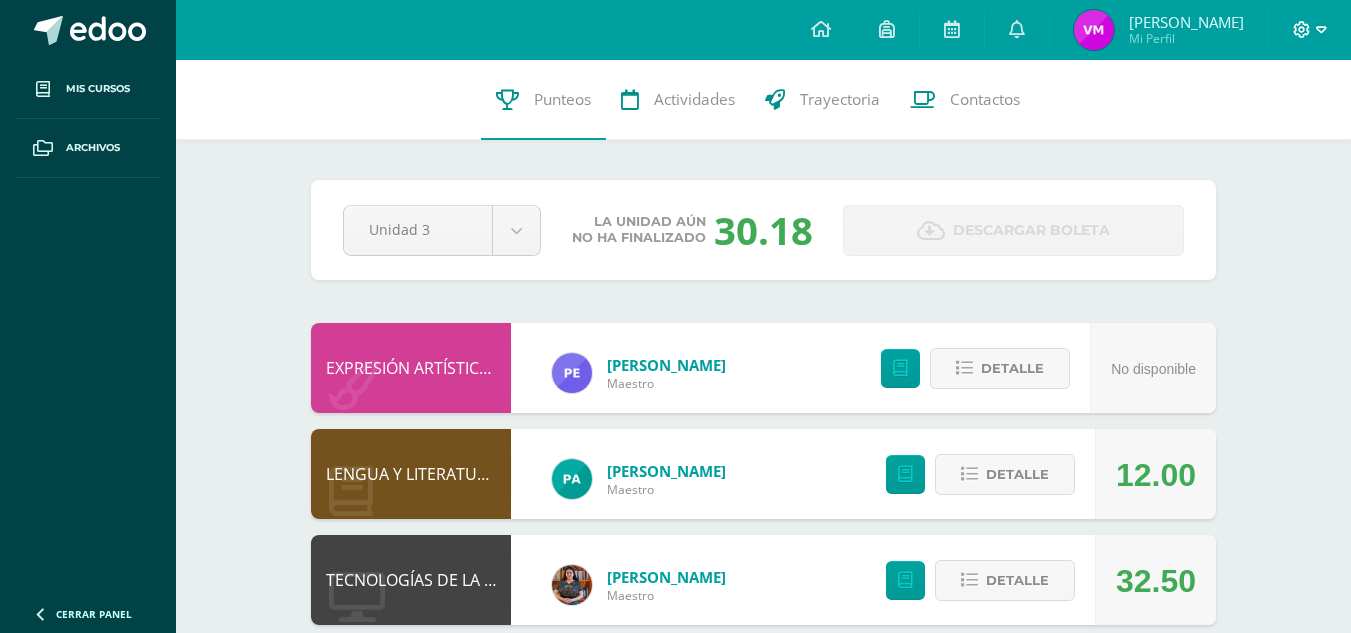 click 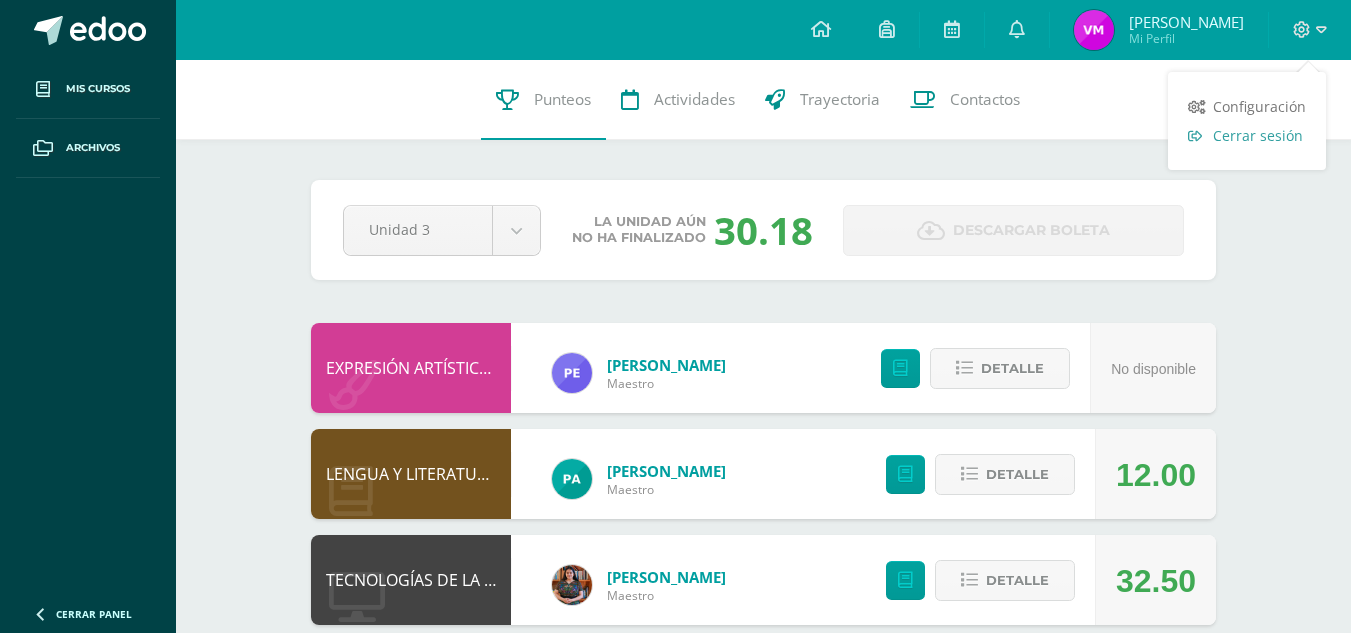 click on "Cerrar sesión" at bounding box center (1247, 135) 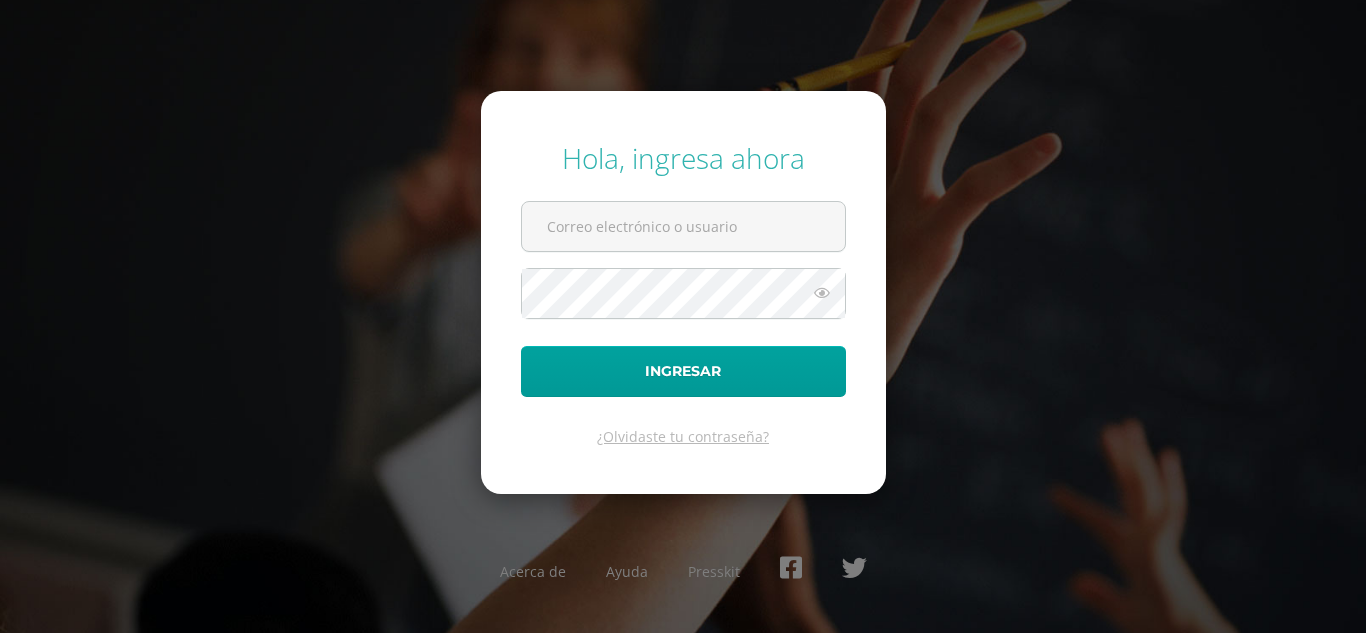 scroll, scrollTop: 0, scrollLeft: 0, axis: both 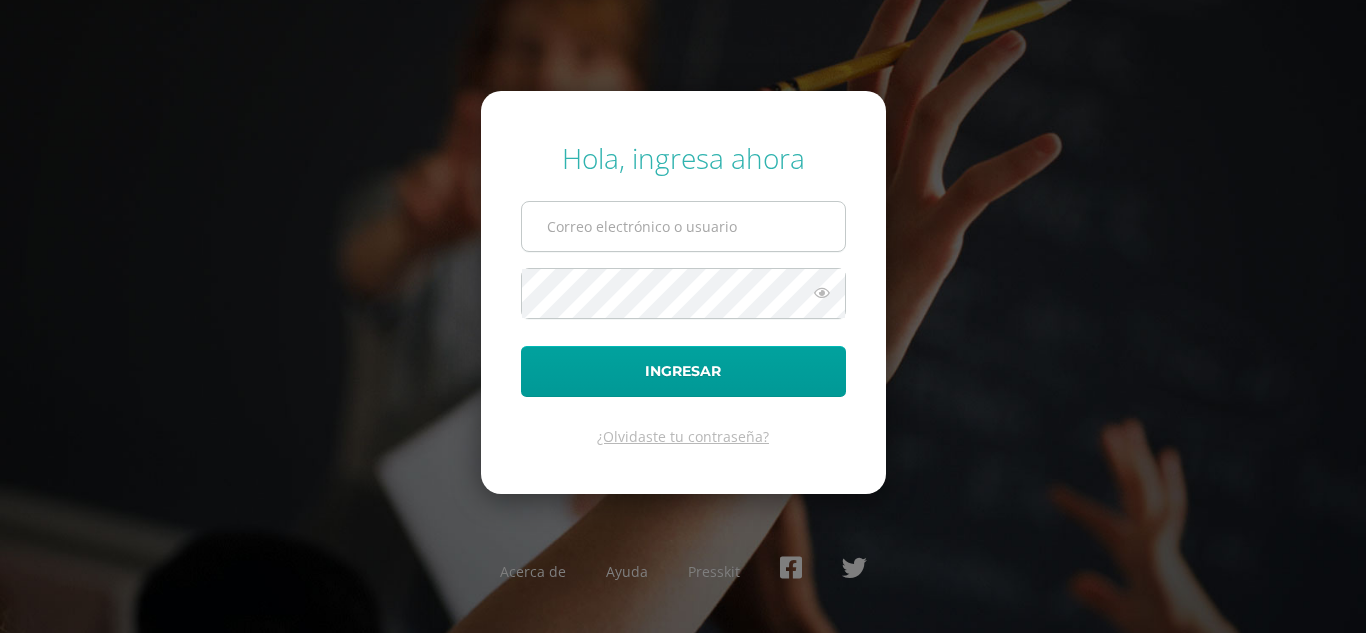 type on "vicenta.m21@maiagt.org" 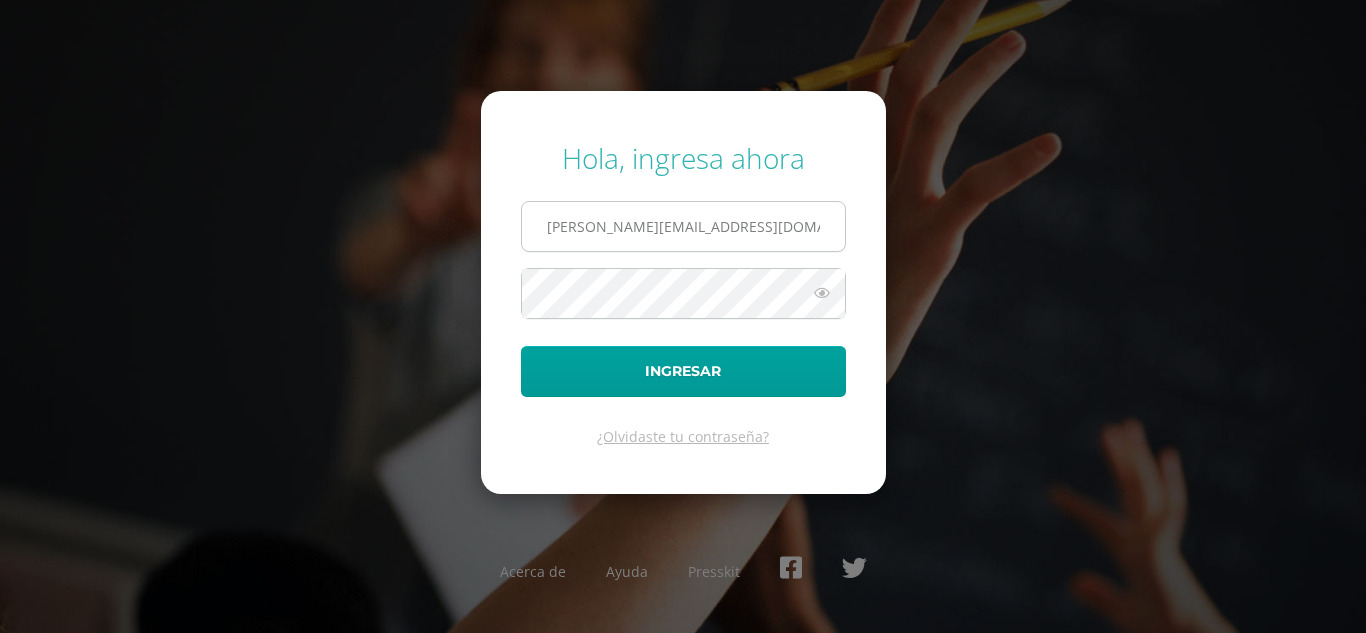 click on "vicenta.m21@maiagt.org" at bounding box center [683, 226] 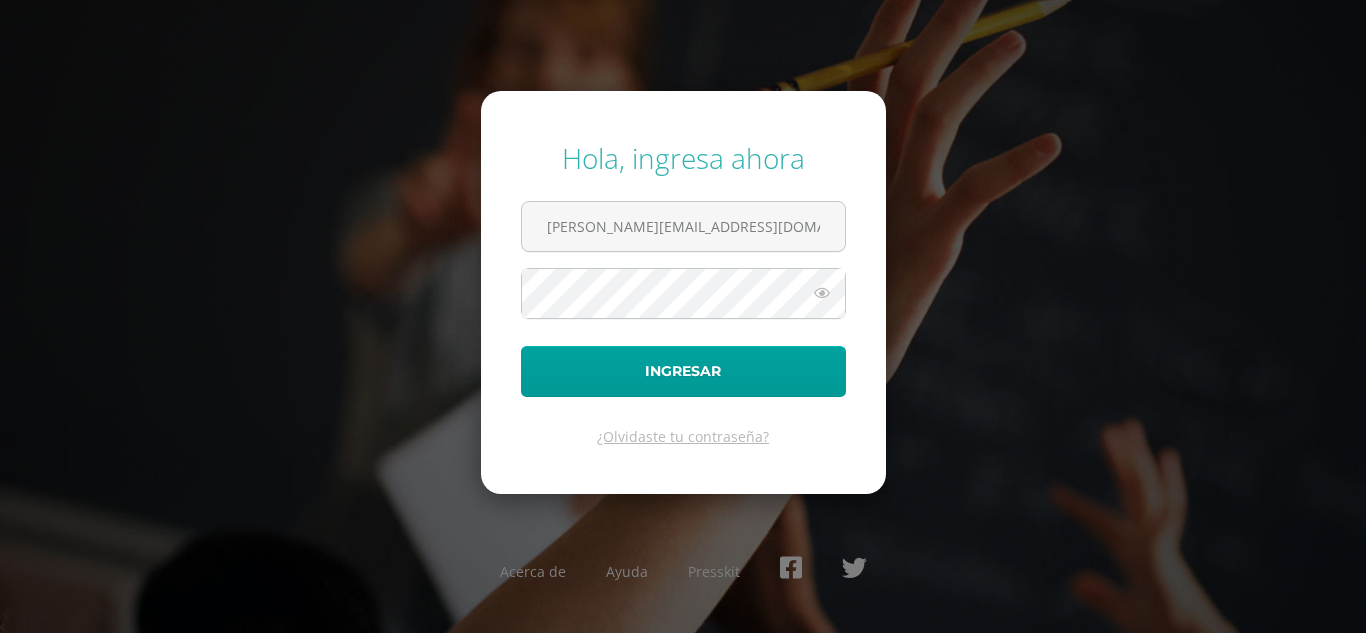 drag, startPoint x: 740, startPoint y: 227, endPoint x: 492, endPoint y: 244, distance: 248.58199 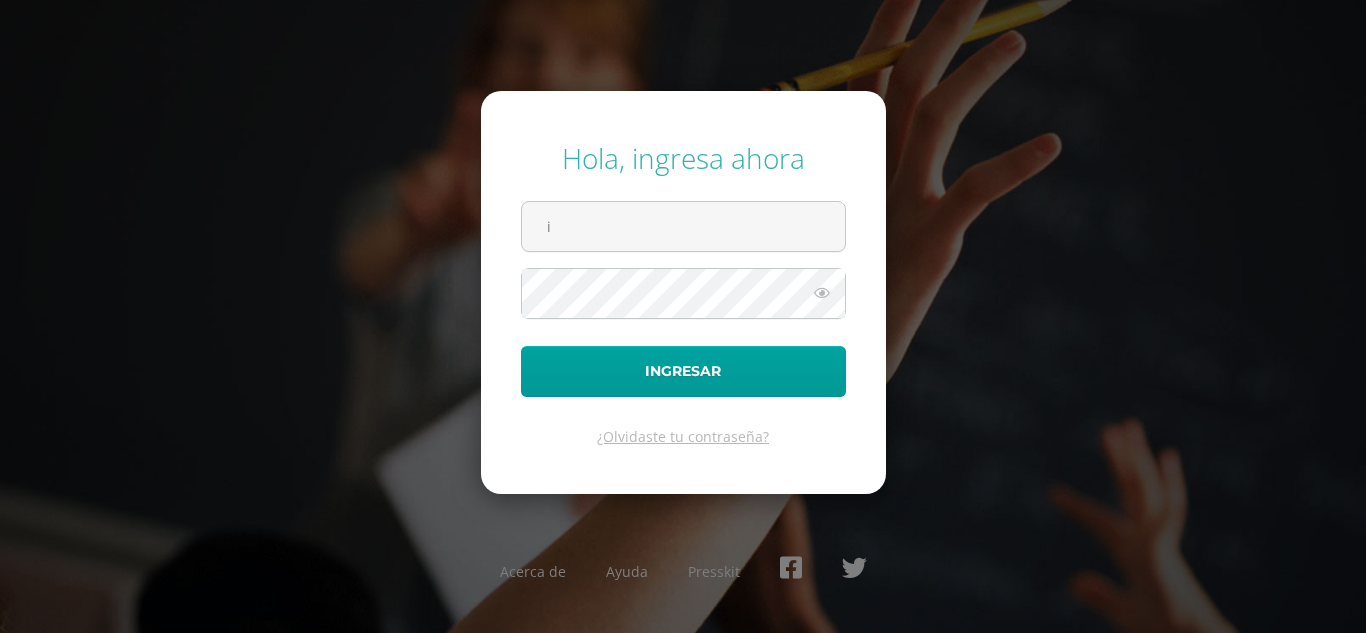 type on "ixqanil.m21@maiagt.org" 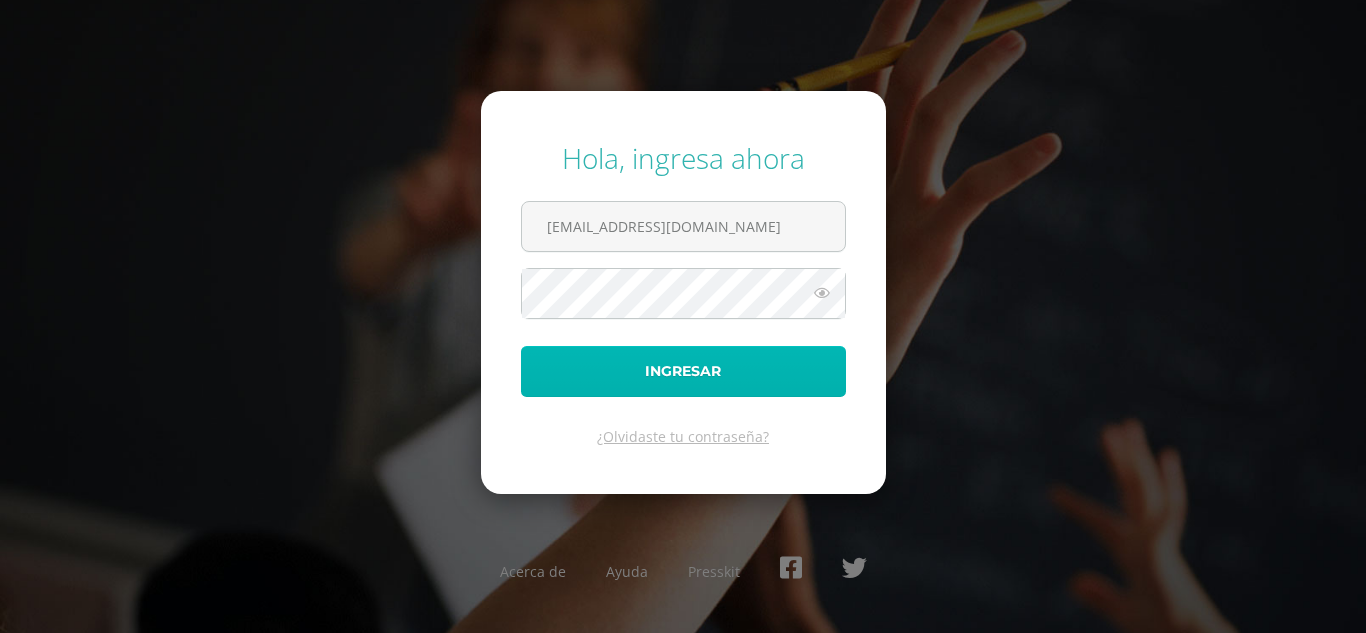 click on "Ingresar" at bounding box center (683, 371) 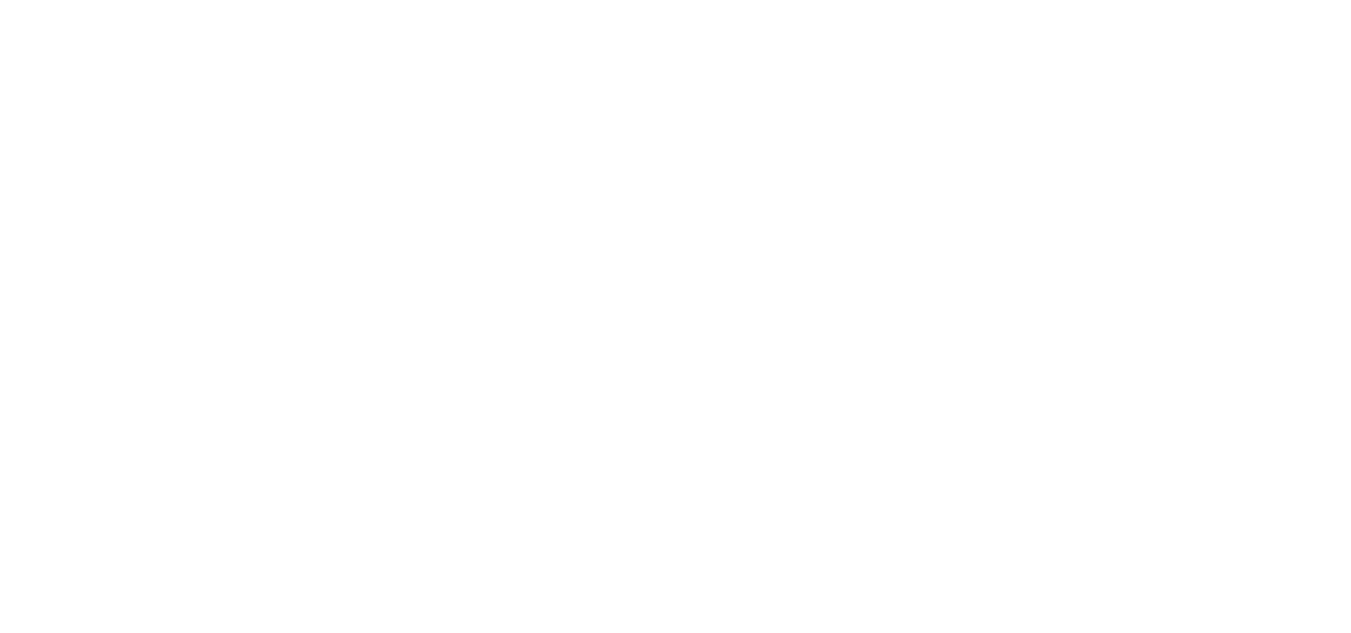 scroll, scrollTop: 0, scrollLeft: 0, axis: both 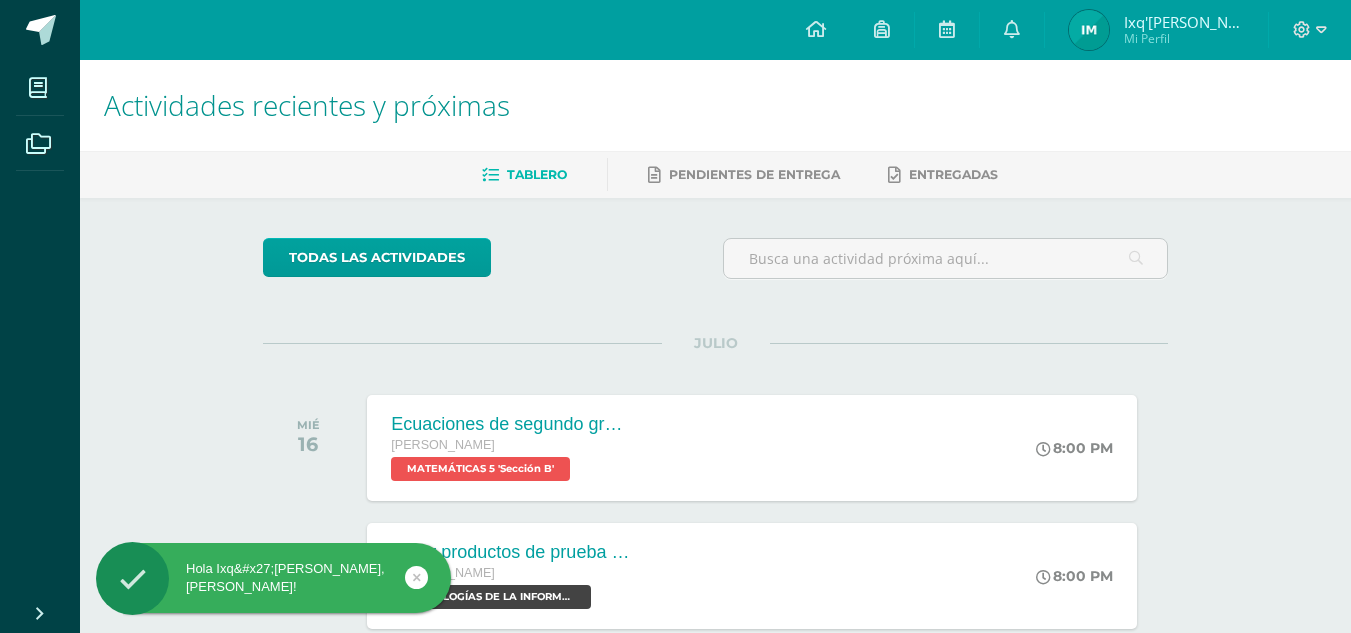 click on "Mi Perfil" at bounding box center [1184, 38] 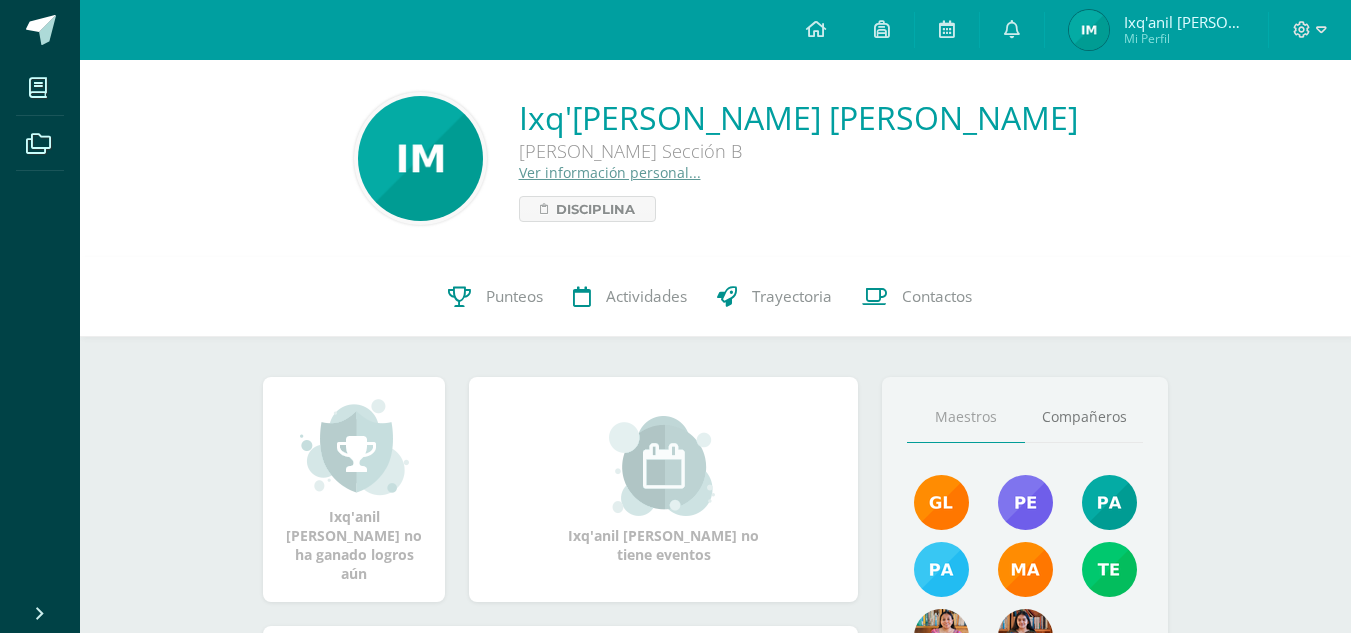 scroll, scrollTop: 0, scrollLeft: 0, axis: both 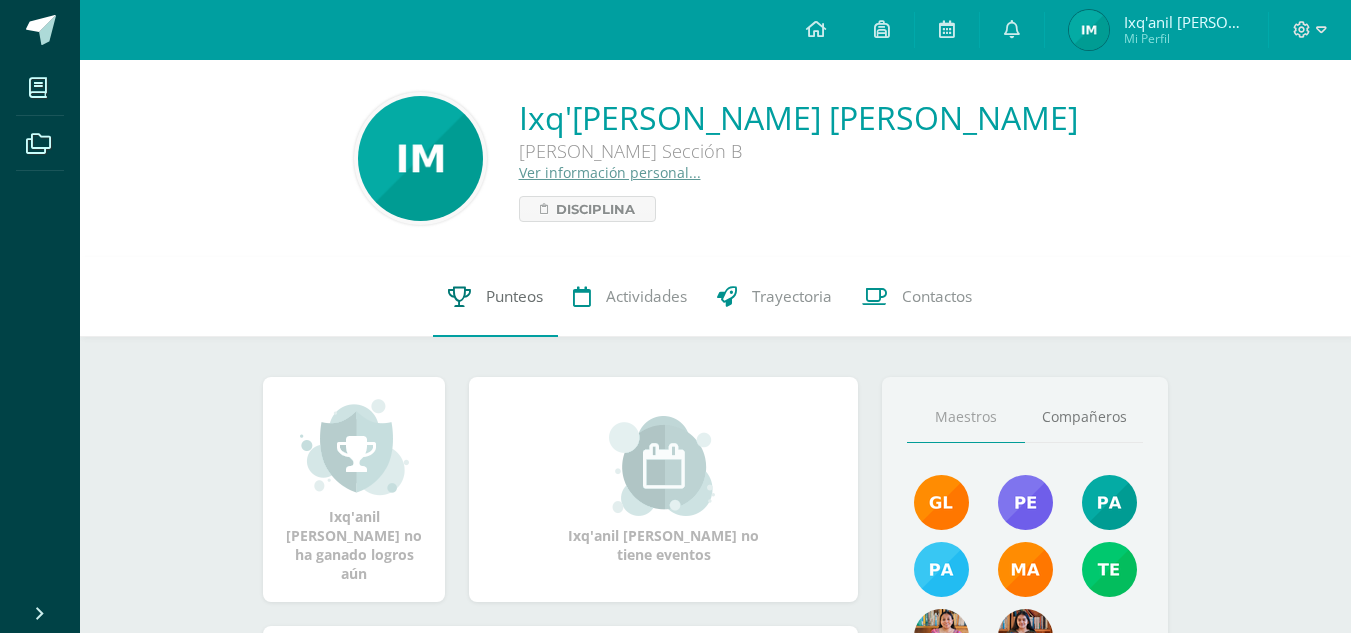click on "Punteos" at bounding box center (514, 296) 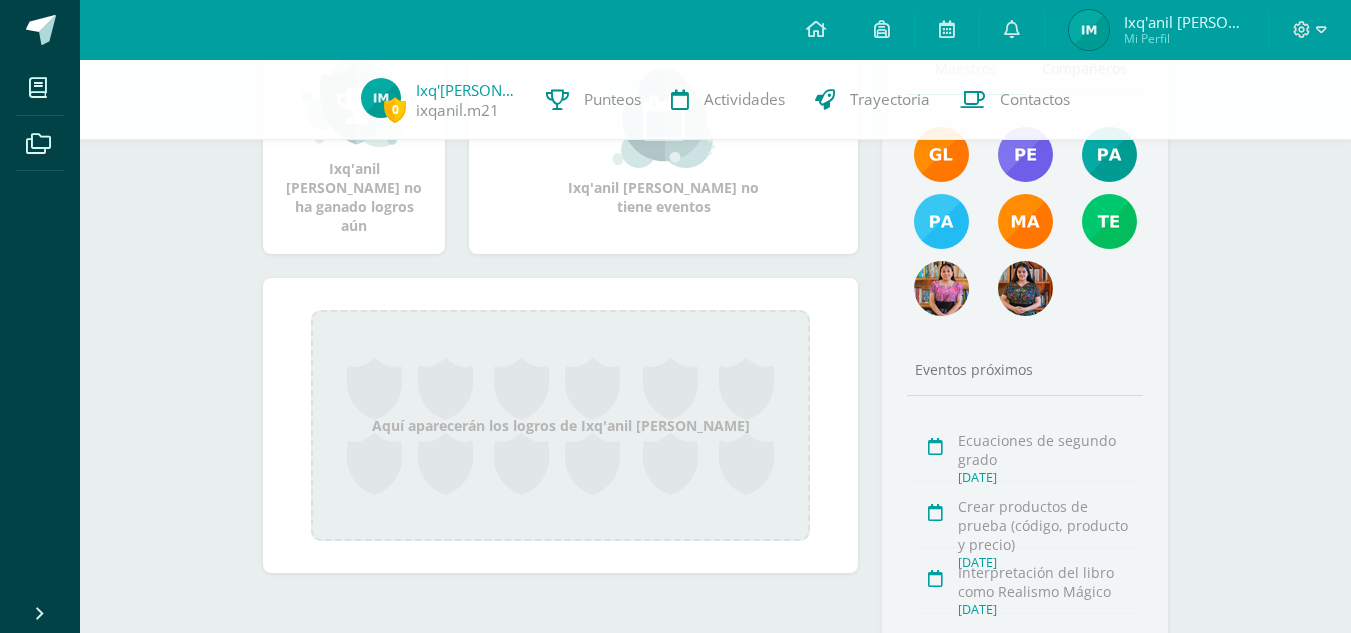 scroll, scrollTop: 489, scrollLeft: 0, axis: vertical 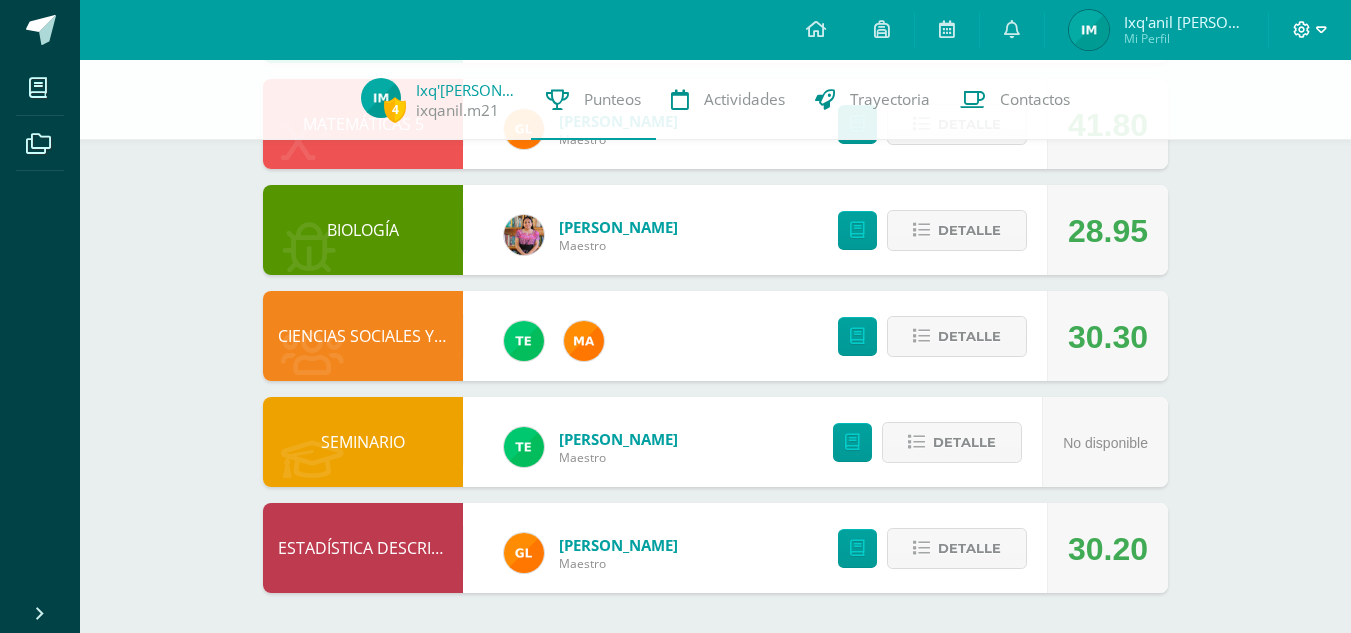 click 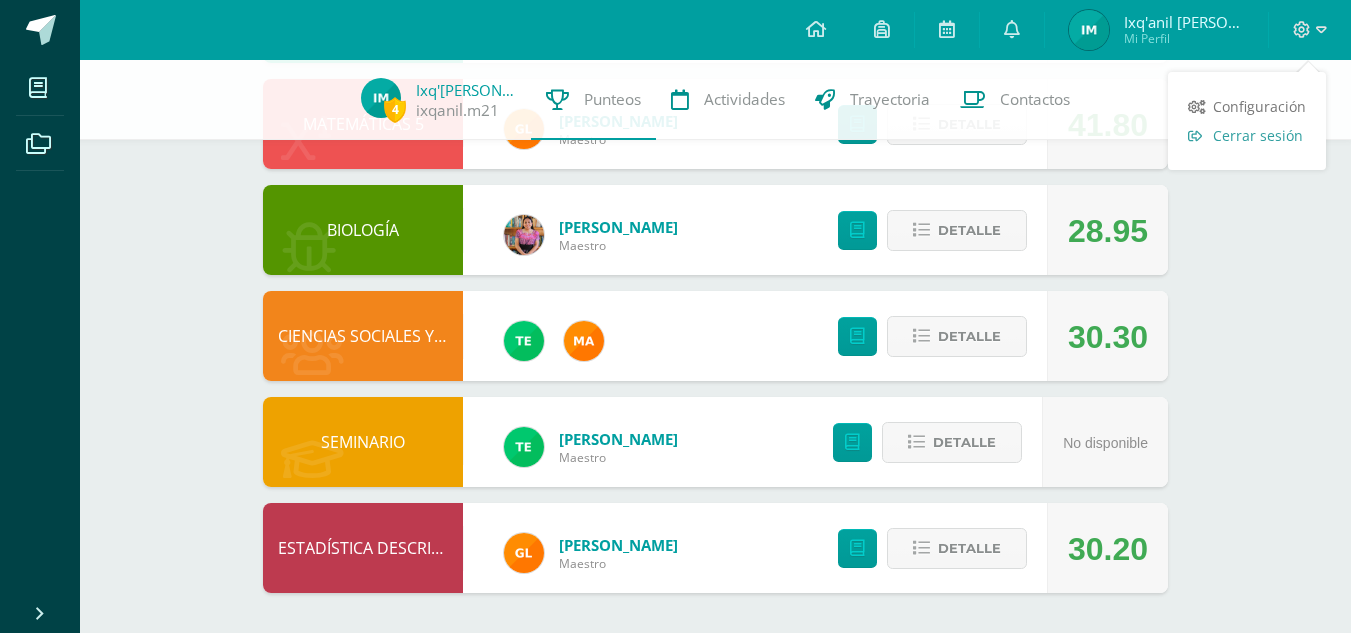 click on "Cerrar sesión" at bounding box center (1258, 135) 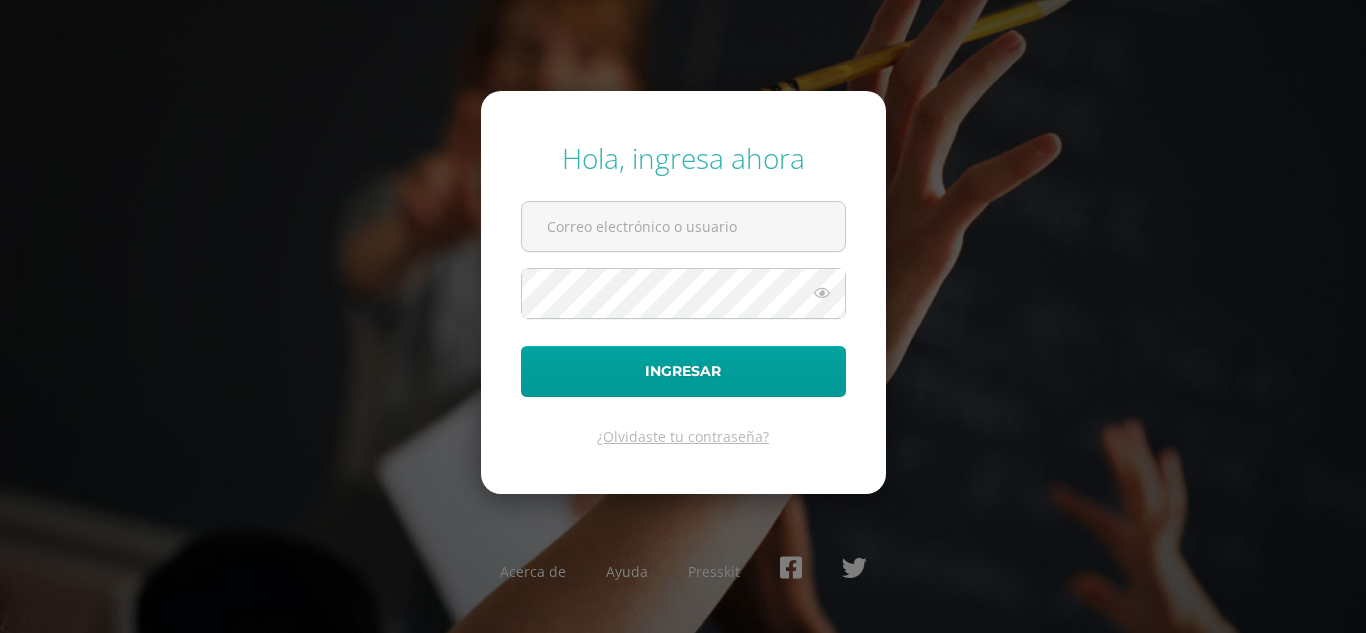 scroll, scrollTop: 0, scrollLeft: 0, axis: both 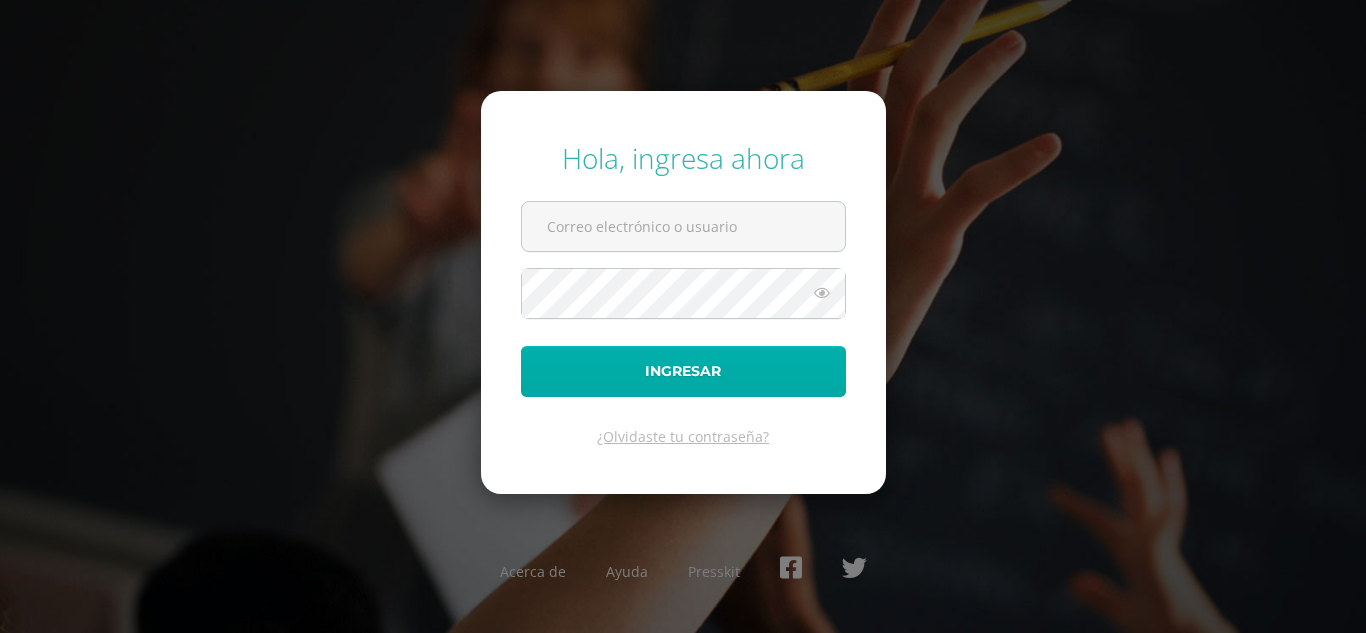type on "vicenta.m21@maiagt.org" 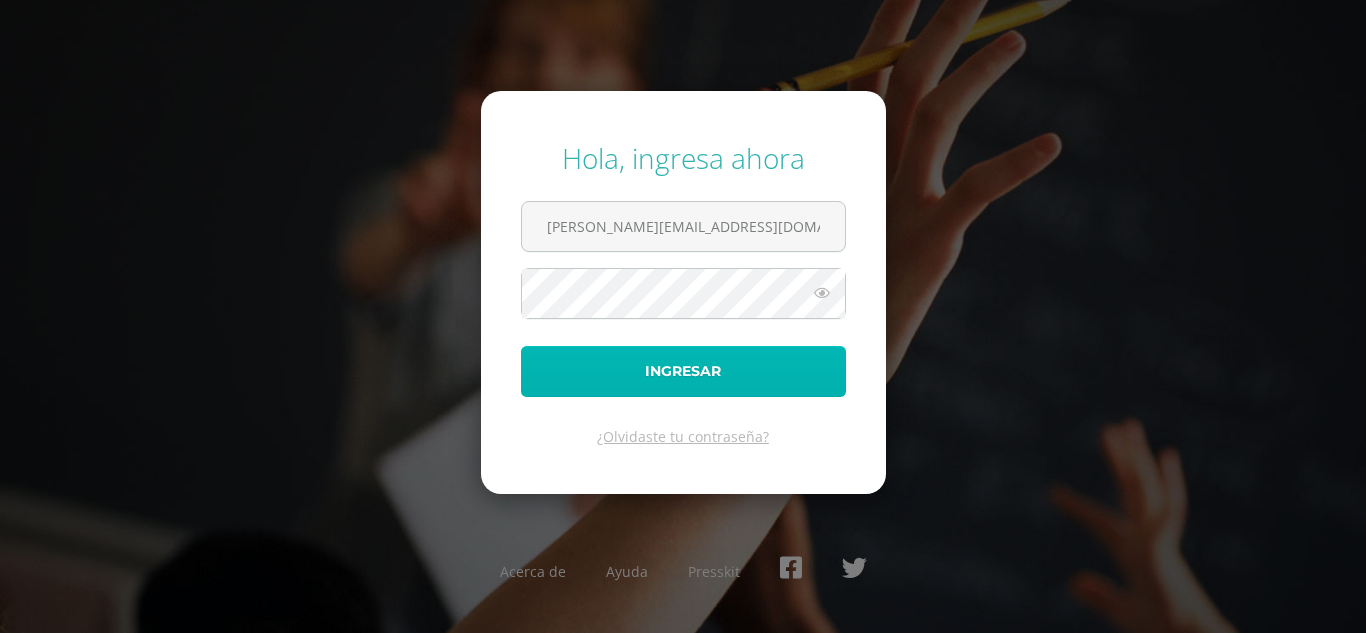 click on "Ingresar" at bounding box center (683, 371) 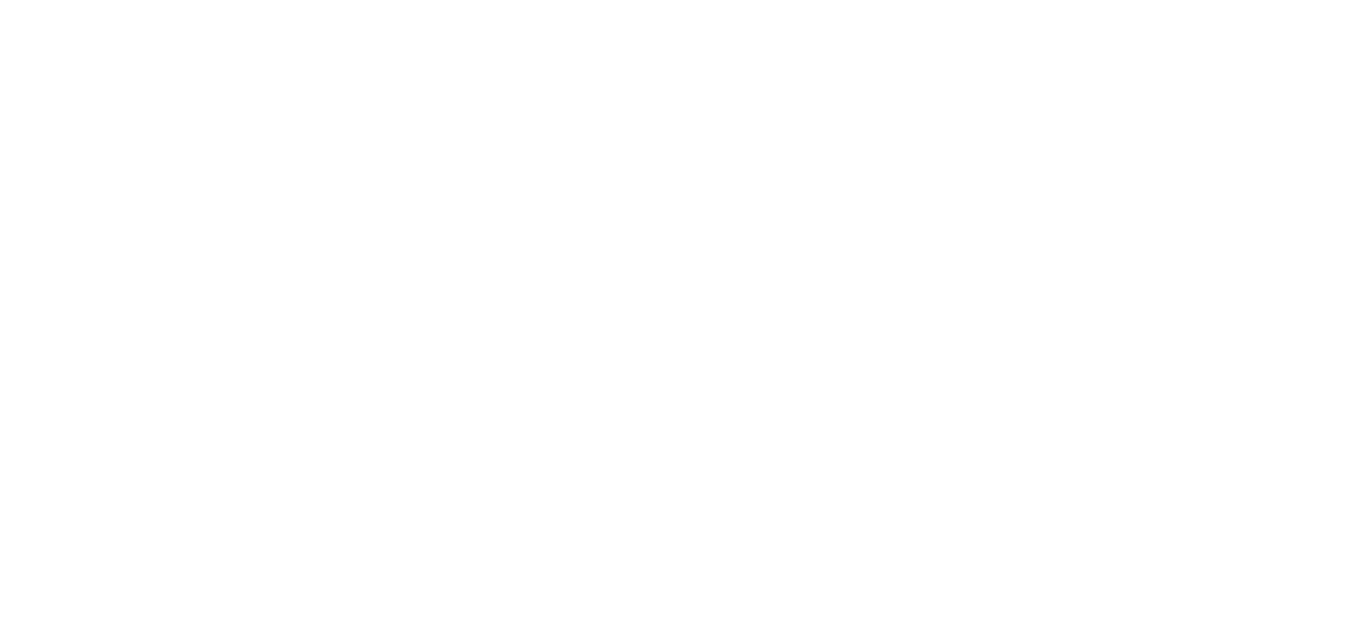 scroll, scrollTop: 0, scrollLeft: 0, axis: both 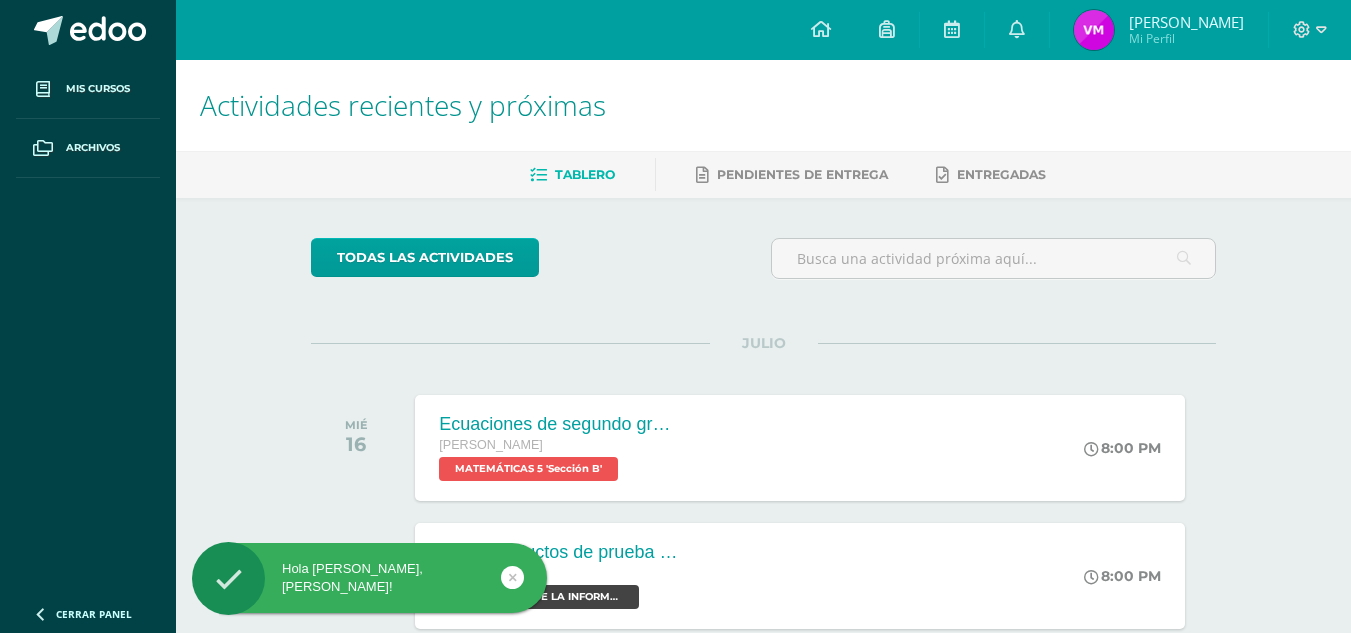 click on "[PERSON_NAME]" at bounding box center [1186, 22] 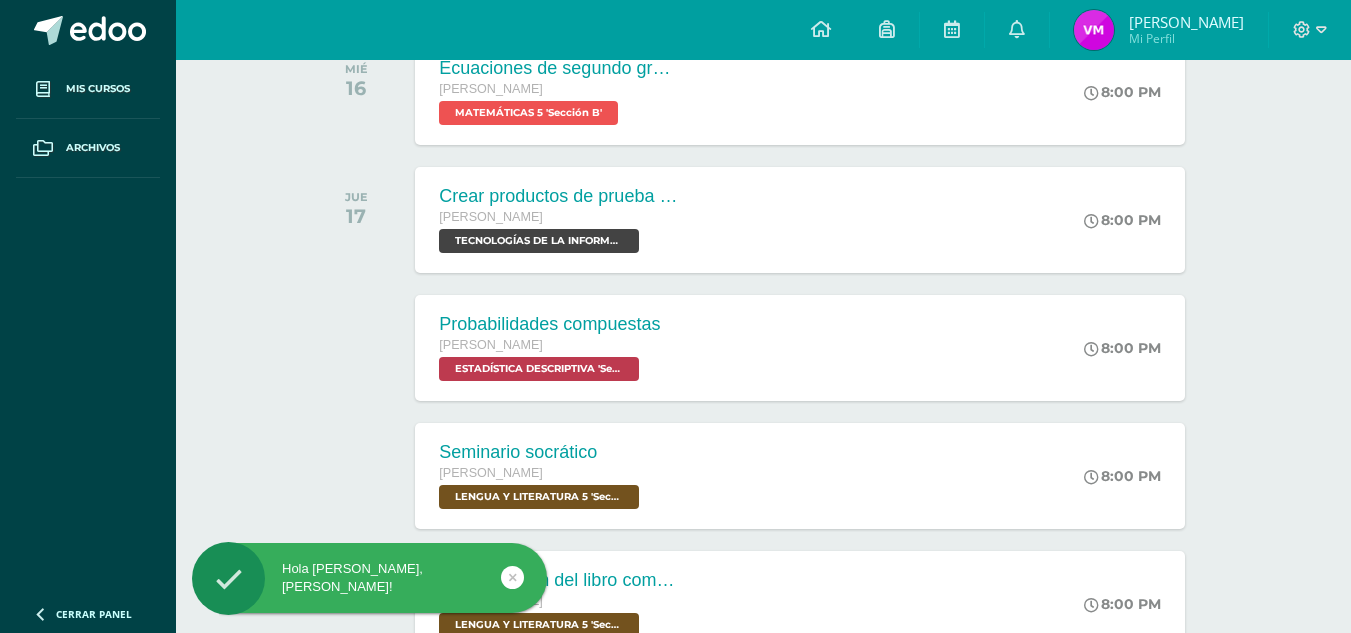 scroll, scrollTop: 477, scrollLeft: 0, axis: vertical 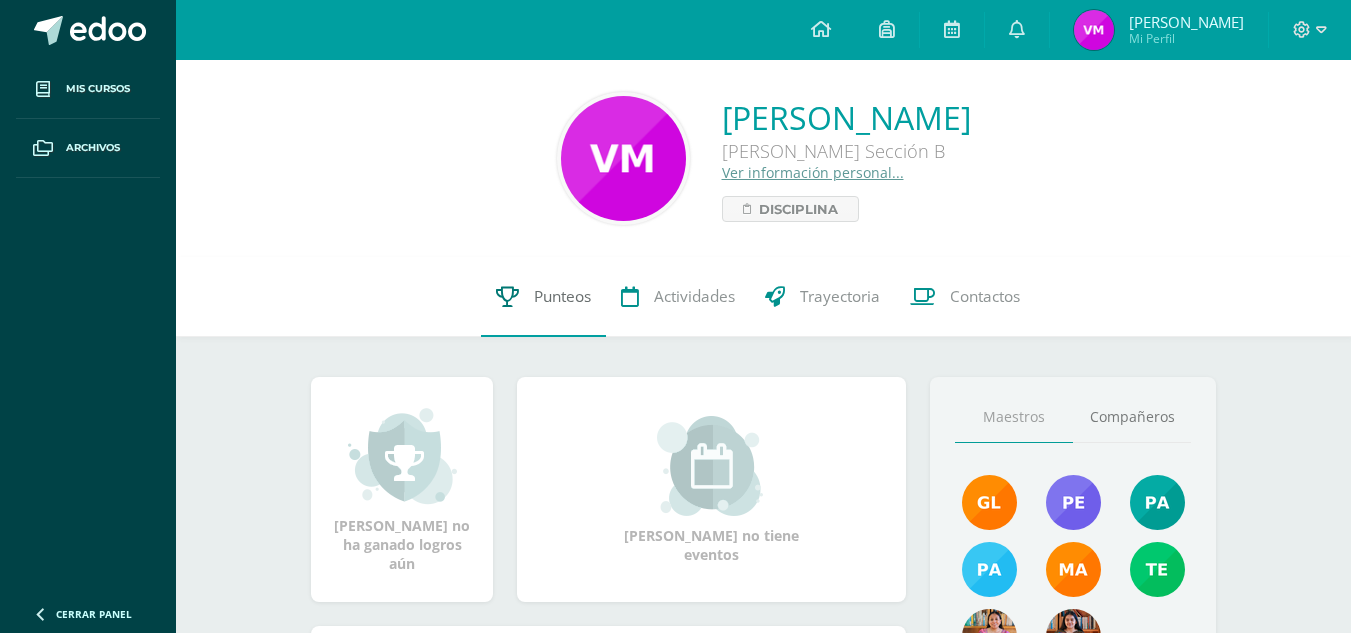 click on "Punteos" at bounding box center [562, 296] 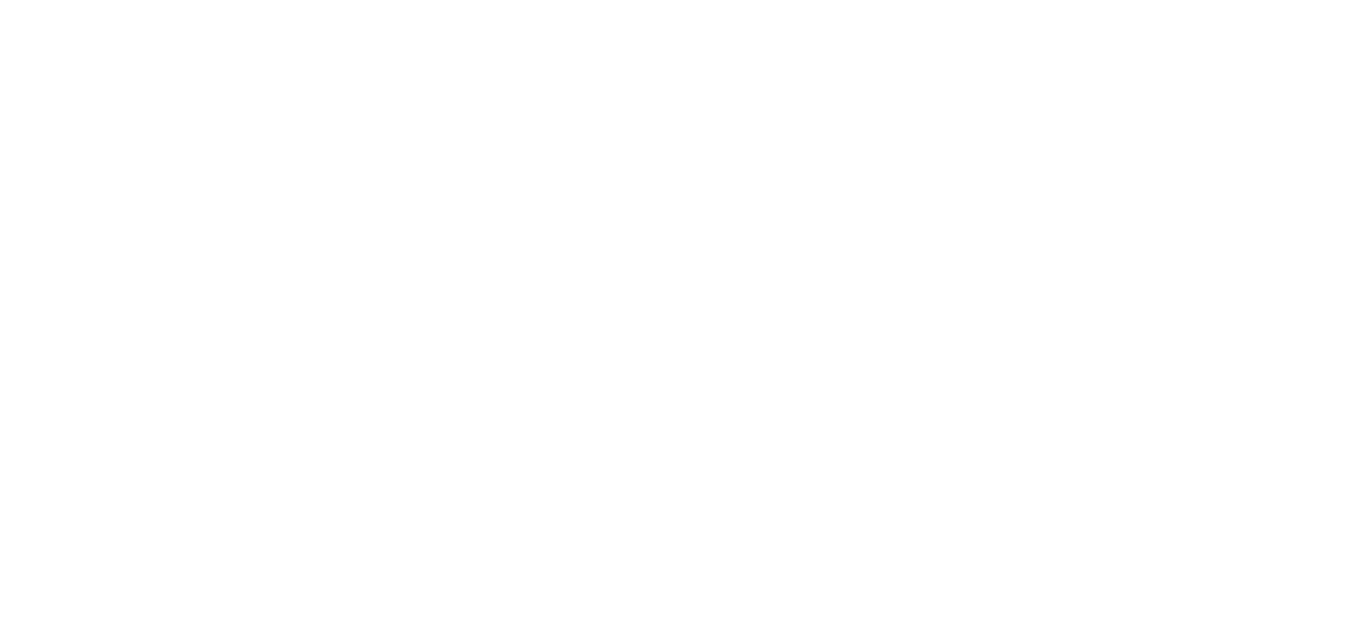 scroll, scrollTop: 0, scrollLeft: 0, axis: both 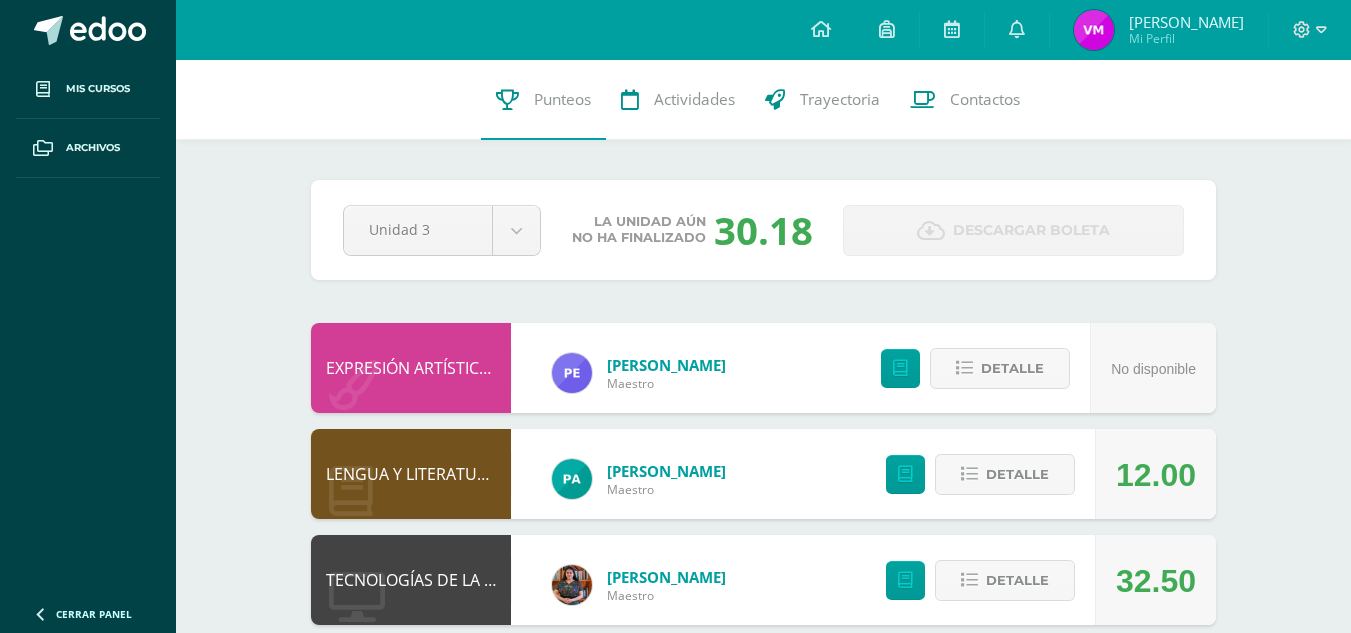 drag, startPoint x: 1365, startPoint y: 241, endPoint x: 1365, endPoint y: 3, distance: 238 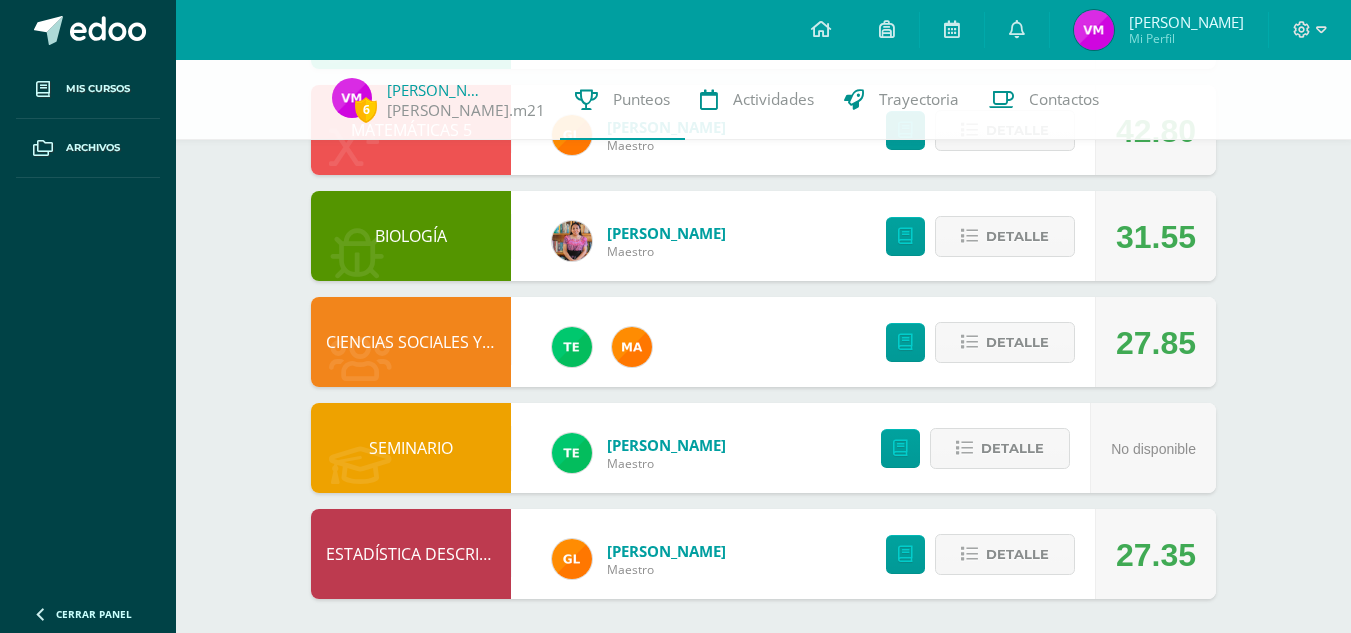 scroll, scrollTop: 660, scrollLeft: 0, axis: vertical 